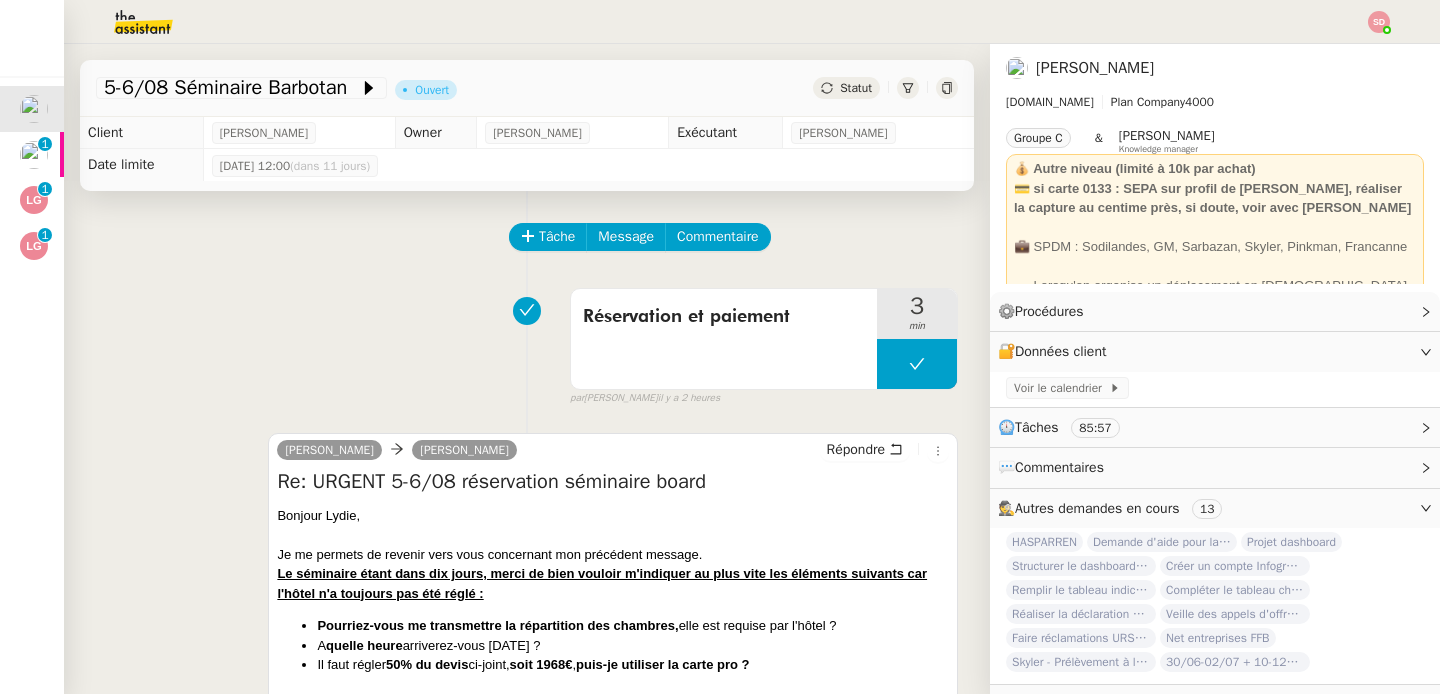 scroll, scrollTop: 0, scrollLeft: 0, axis: both 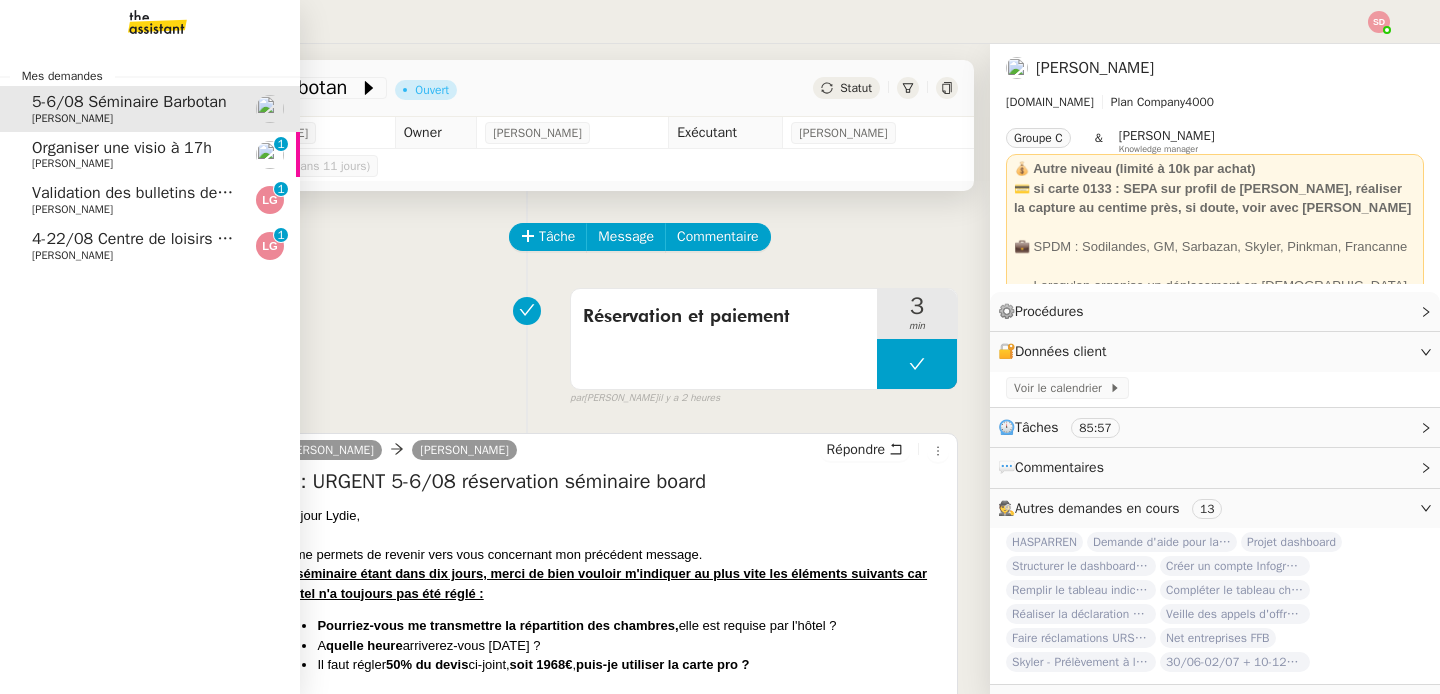 click on "Organiser une visio à 17h" 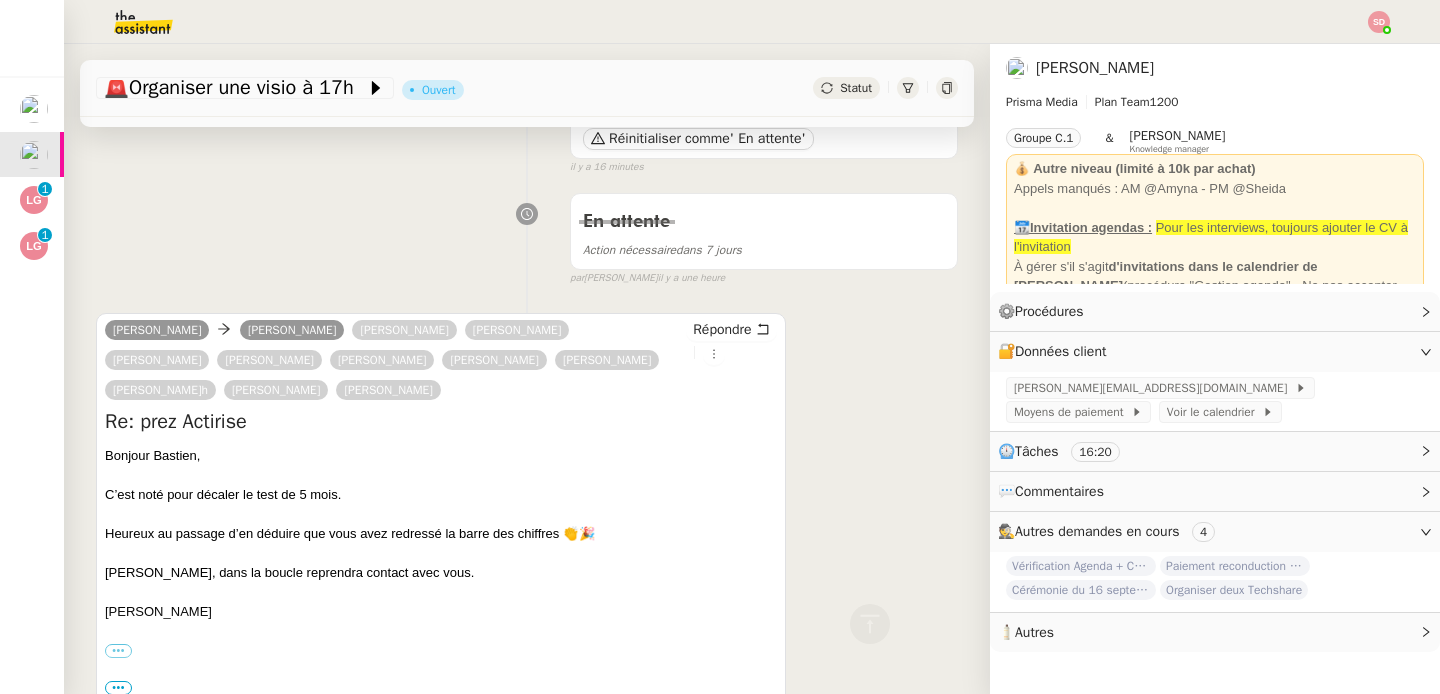 scroll, scrollTop: 0, scrollLeft: 0, axis: both 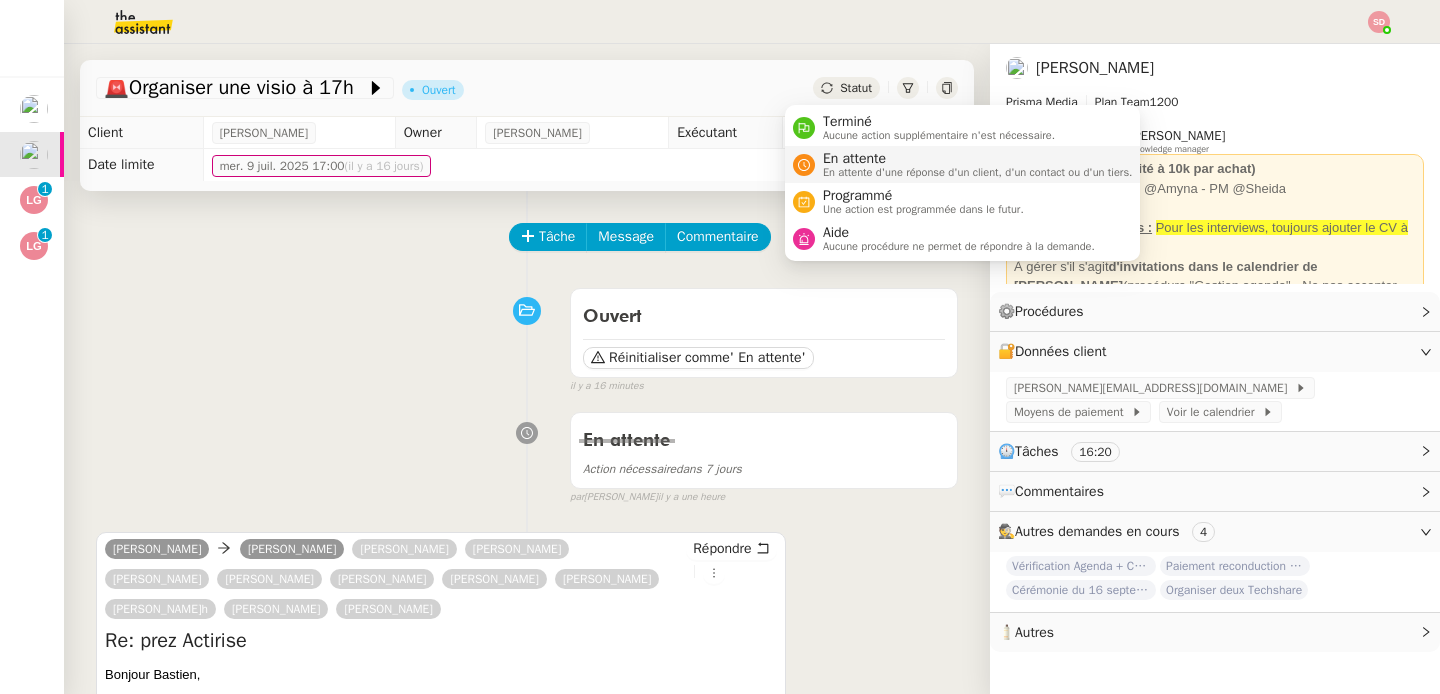 click on "En attente En attente d'une réponse d'un client, d'un contact ou d'un tiers." at bounding box center (963, 164) 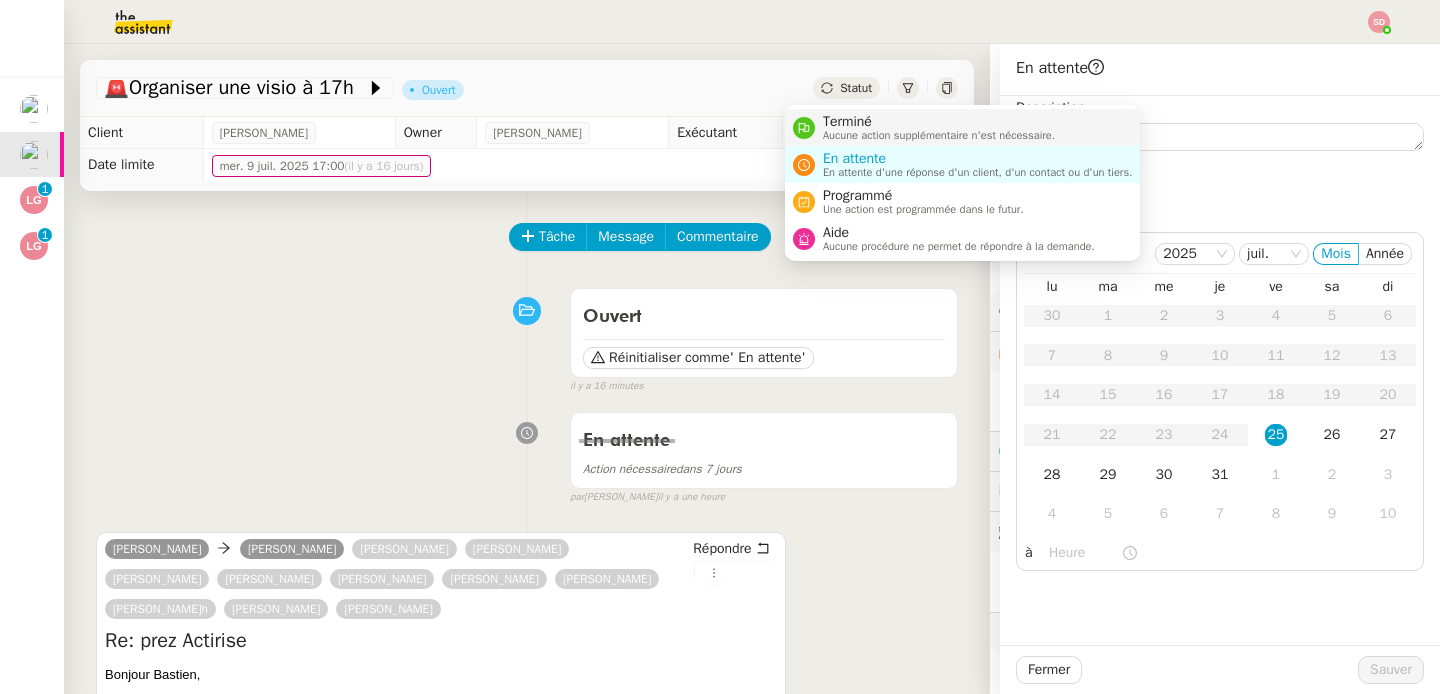 click on "Terminé" at bounding box center (939, 122) 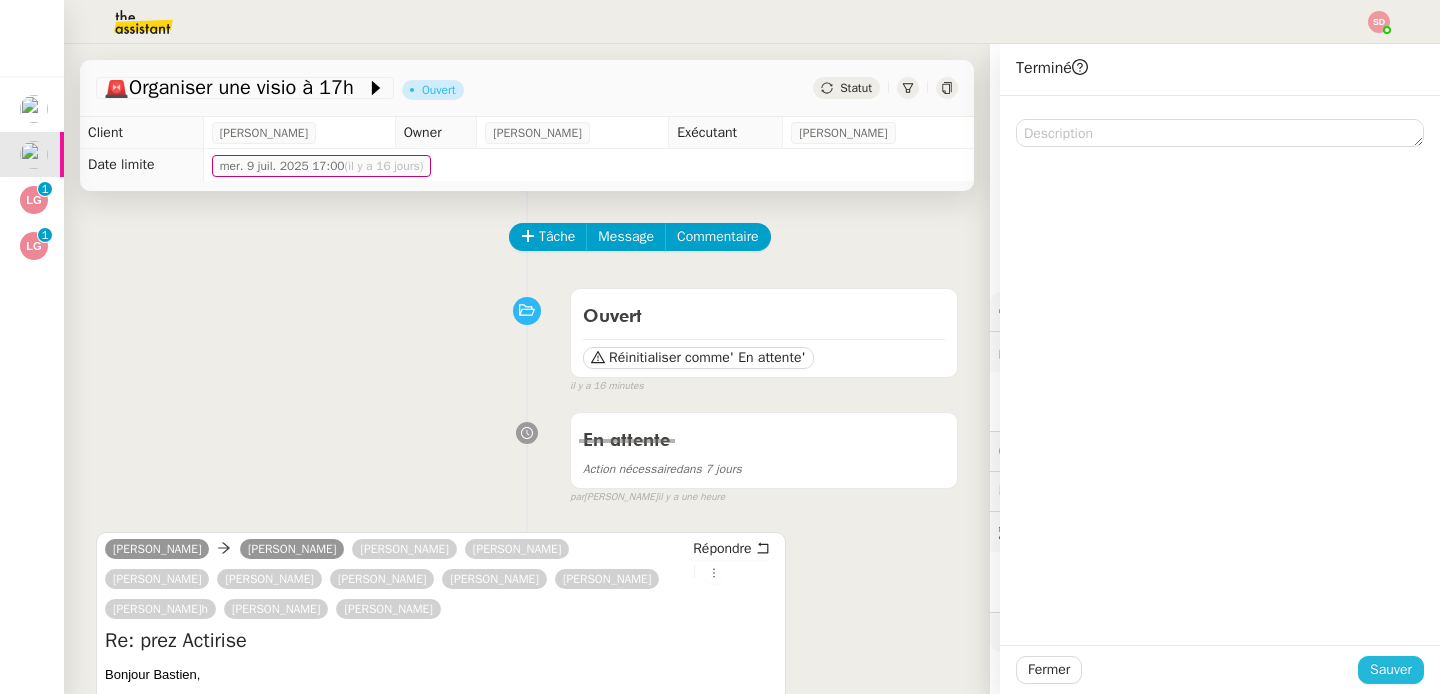 click on "Sauver" 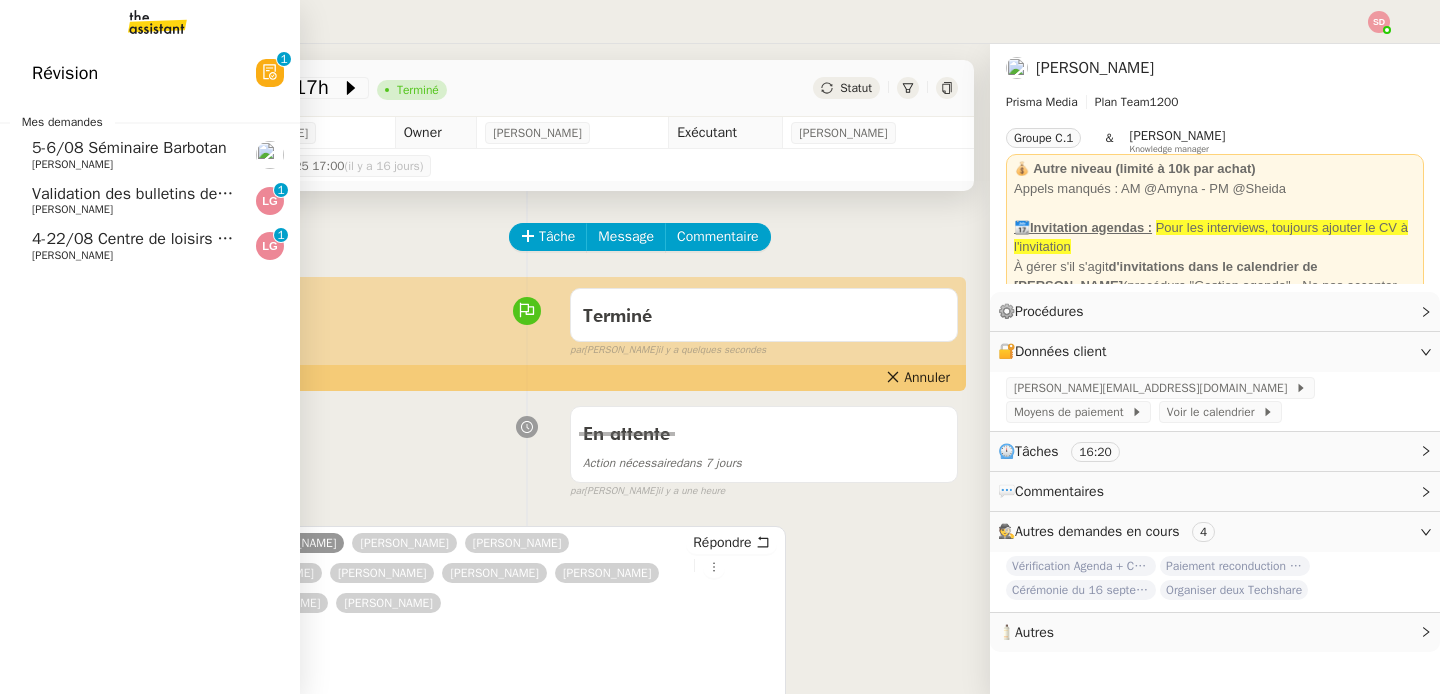 click on "Validation des bulletins de paie 07/2025 - PG CONSEIL" 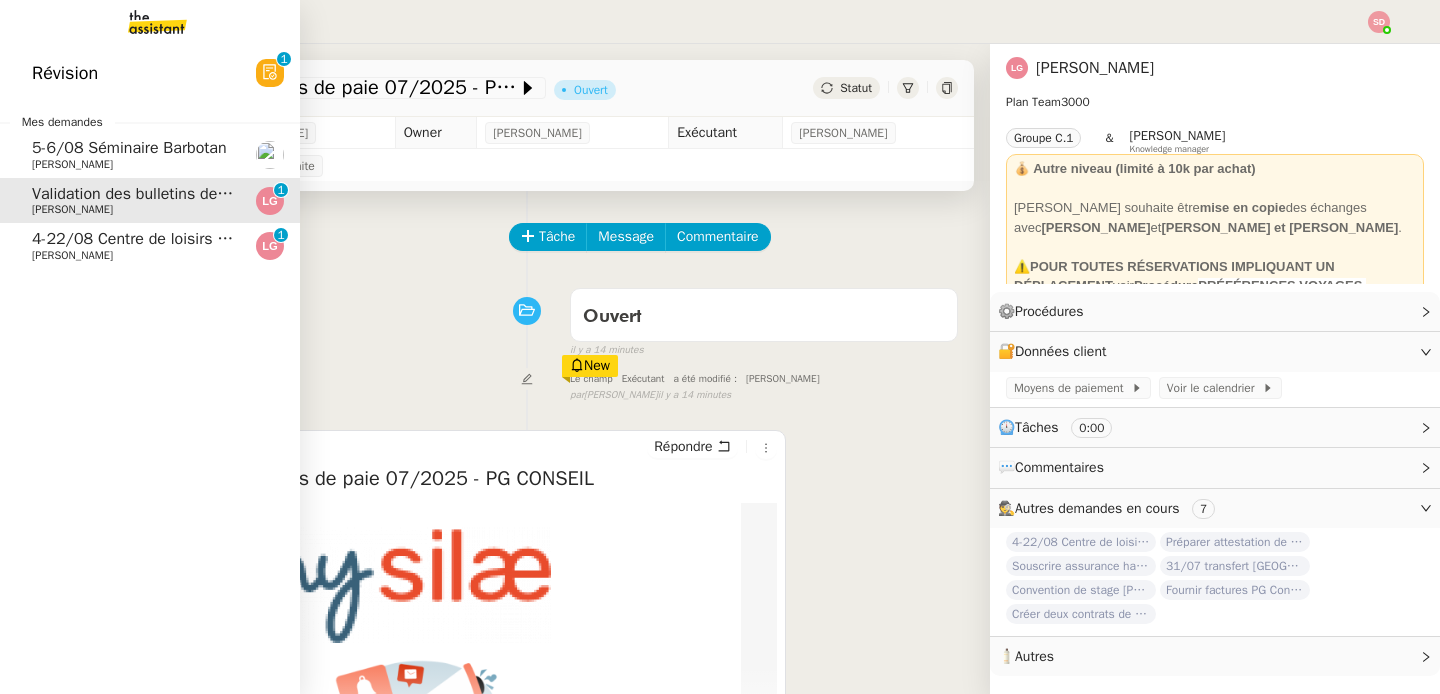 click on "[PERSON_NAME]" 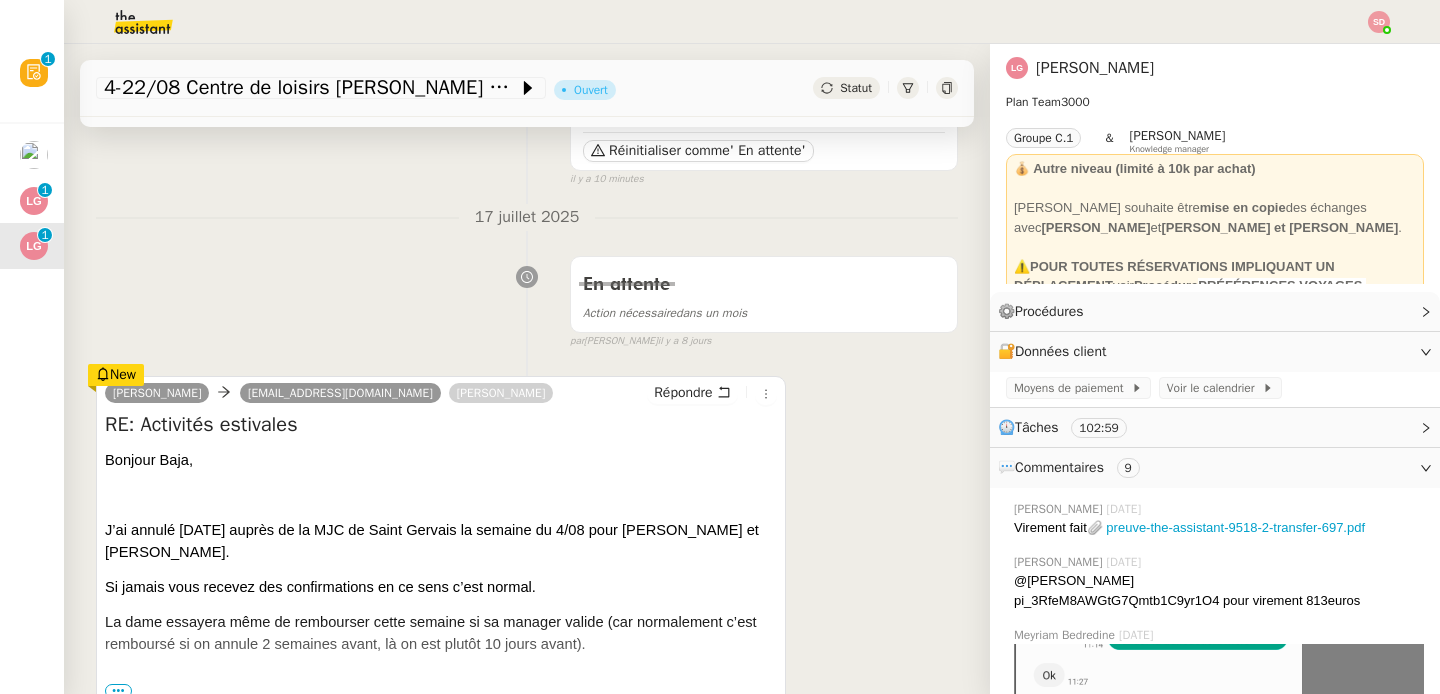 scroll, scrollTop: 0, scrollLeft: 0, axis: both 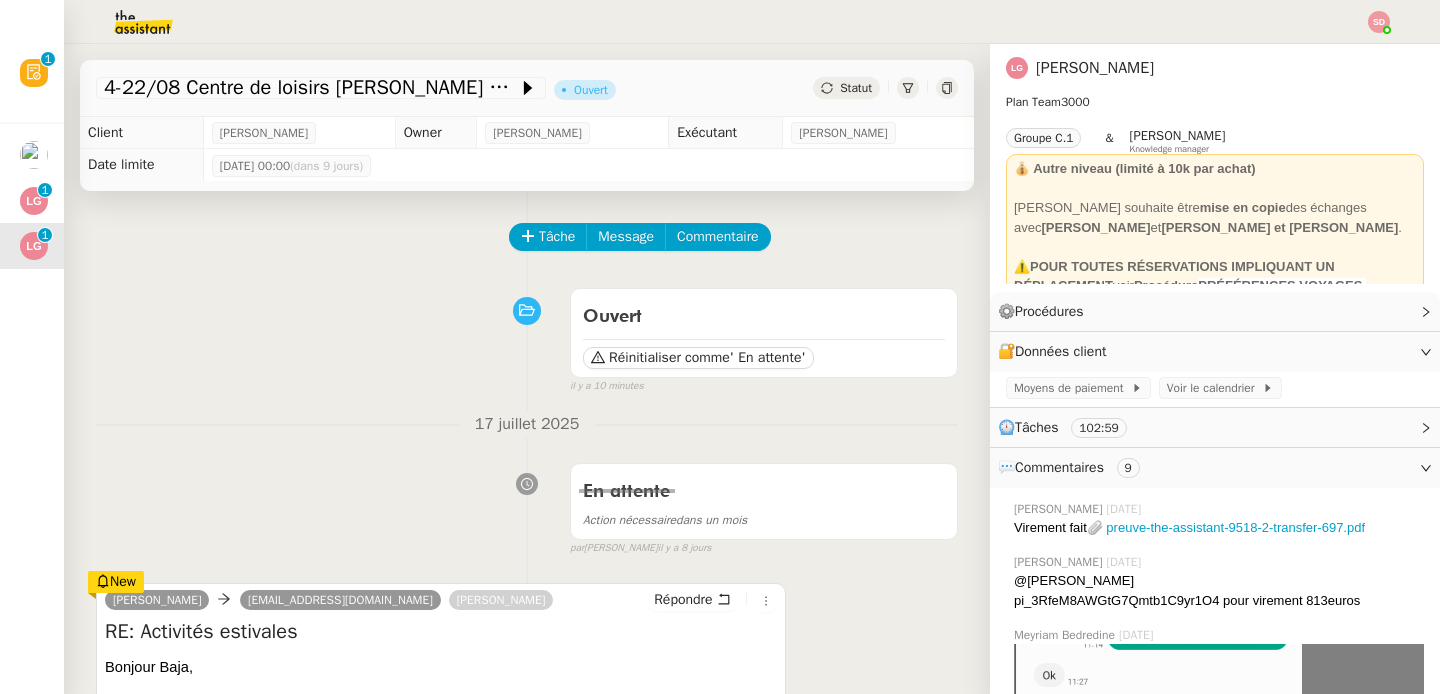 click on "Tâche Message Commentaire Veuillez patienter une erreur s'est produite 👌👌👌 message envoyé ✌️✌️✌️ [PERSON_NAME] d'abord attribuer un client Une erreur s'est produite, veuillez réessayer Ouvert Réinitialiser comme  ' En attente'  false il y a 10 minutes 👌👌👌 message envoyé ✌️✌️✌️ une erreur s'est produite 👌👌👌 message envoyé ✌️✌️✌️ Votre message va être revu ✌️✌️✌️ une erreur s'est produite La taille des fichiers doit être de 10Mb au maximum. [DATE] En attente Action nécessaire  dans un mois  false par   [PERSON_NAME].   [DATE] 👌👌👌 message envoyé ✌️✌️✌️ une erreur s'est produite 👌👌👌 message envoyé ✌️✌️✌️ Votre message va être revu ✌️✌️✌️ une erreur s'est produite La taille des fichiers doit être de 10Mb au maximum.  [PERSON_NAME]     [EMAIL_ADDRESS][DOMAIN_NAME]  [PERSON_NAME]  Répondre RE: Activités estivales
Bonjour Baja,     Excellente journée." 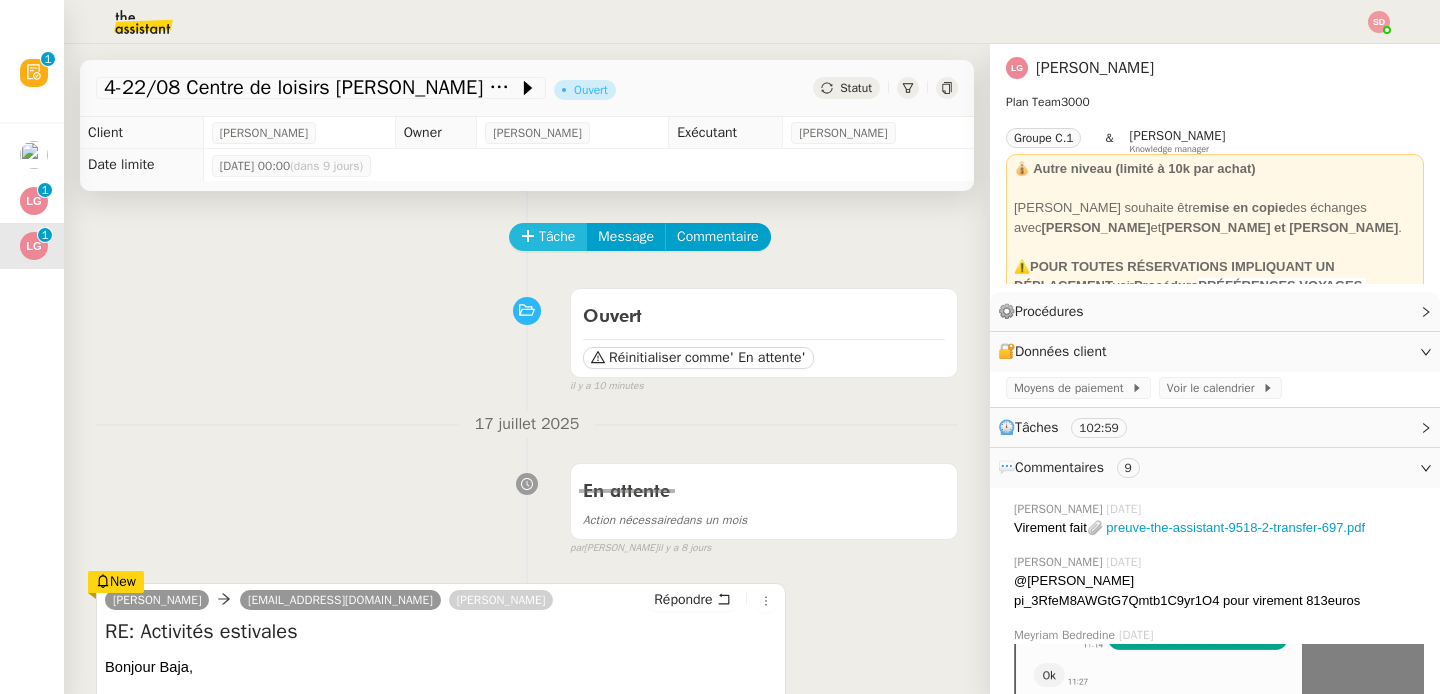 click on "Tâche" 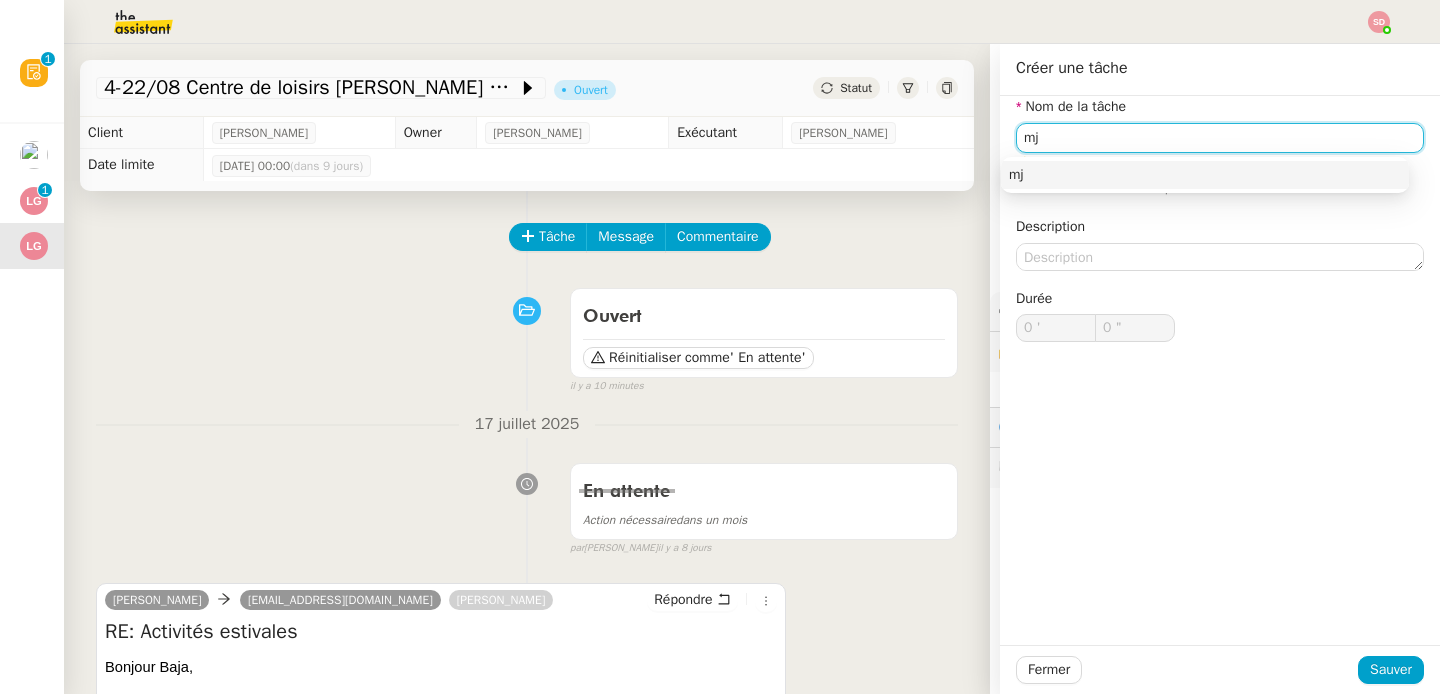 type on "m" 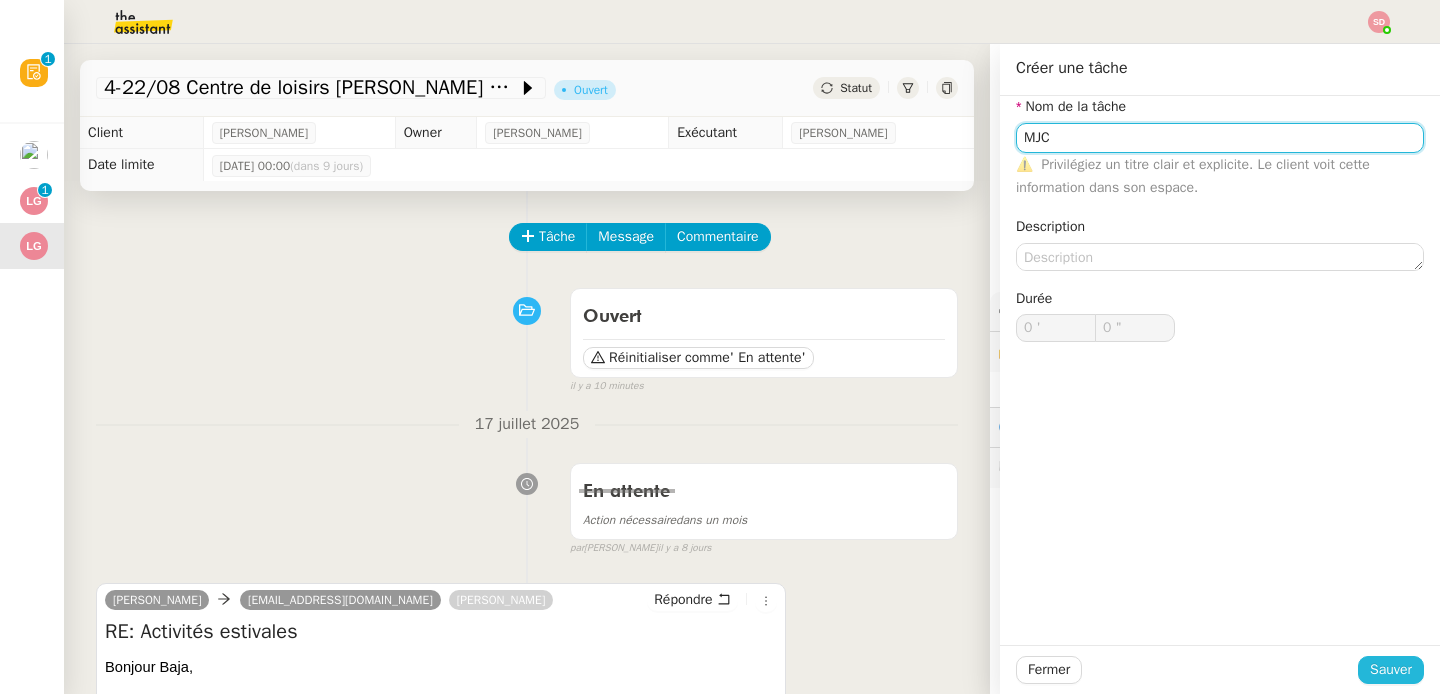 type on "MJC" 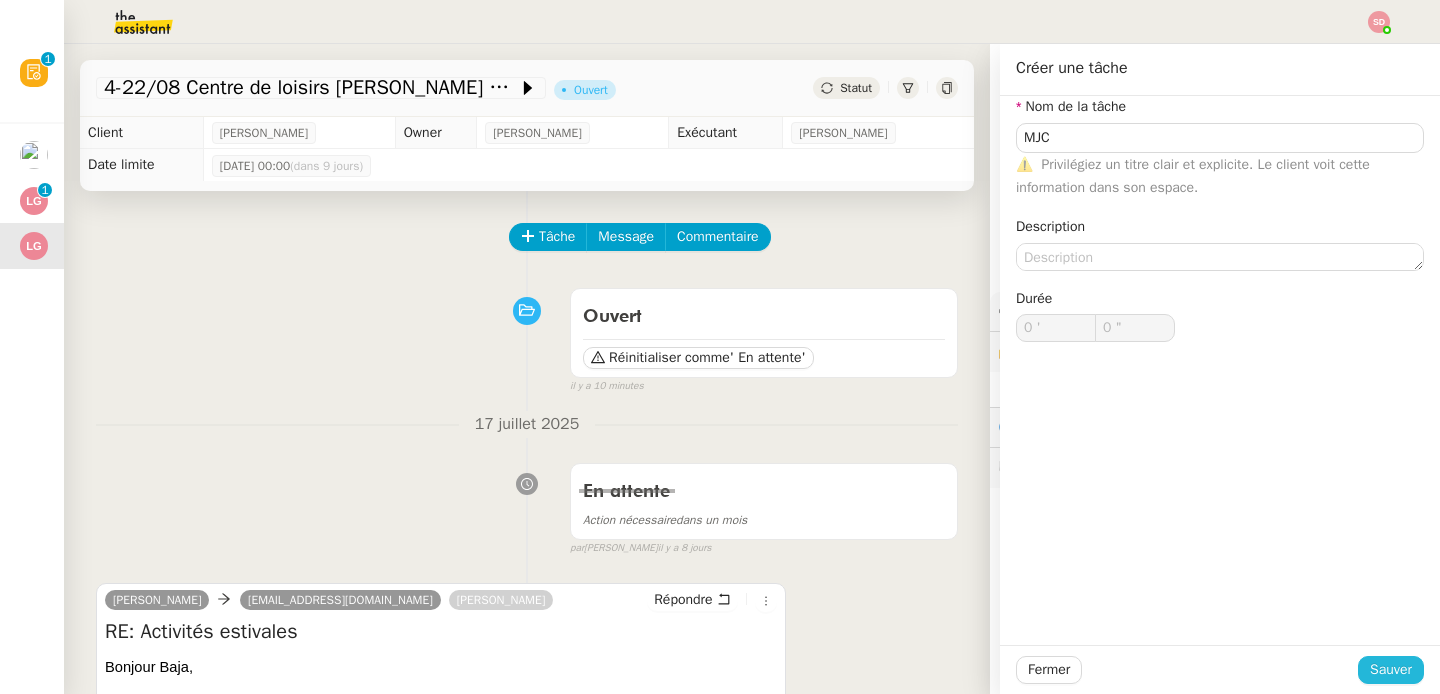 click on "Sauver" 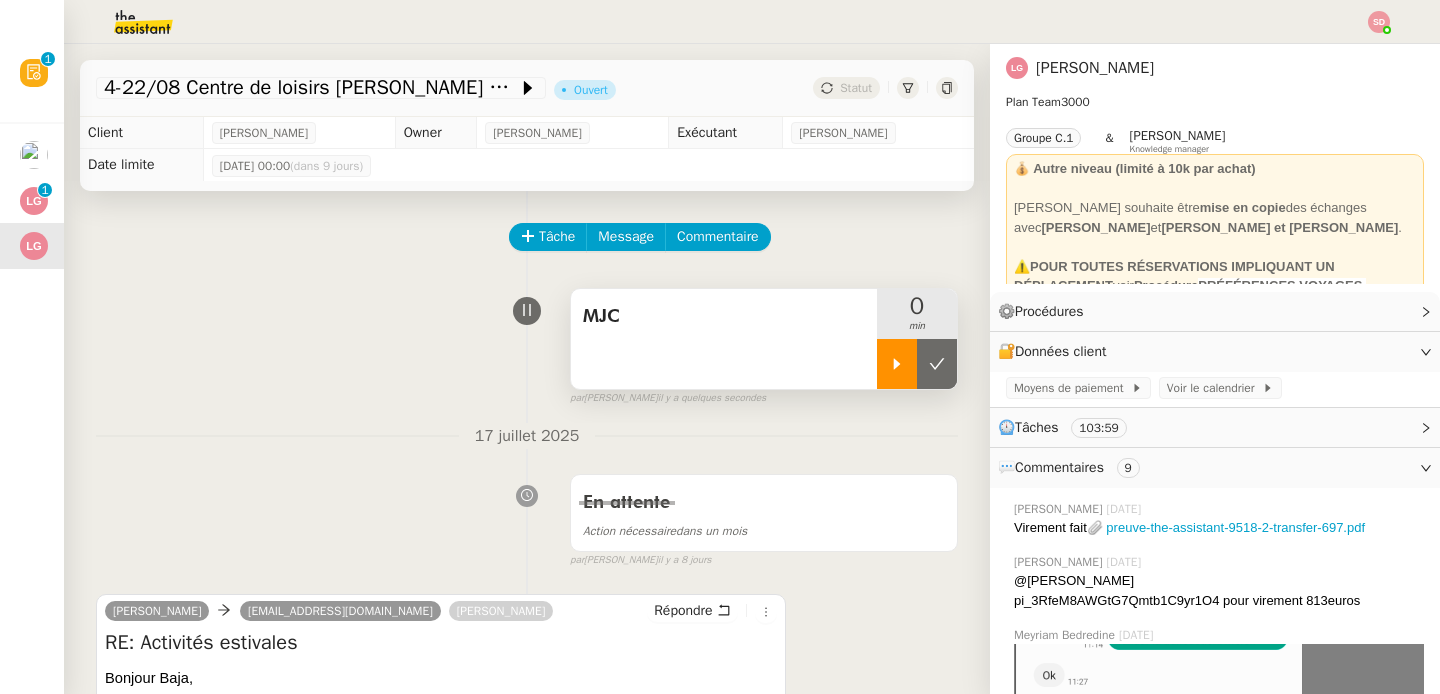click 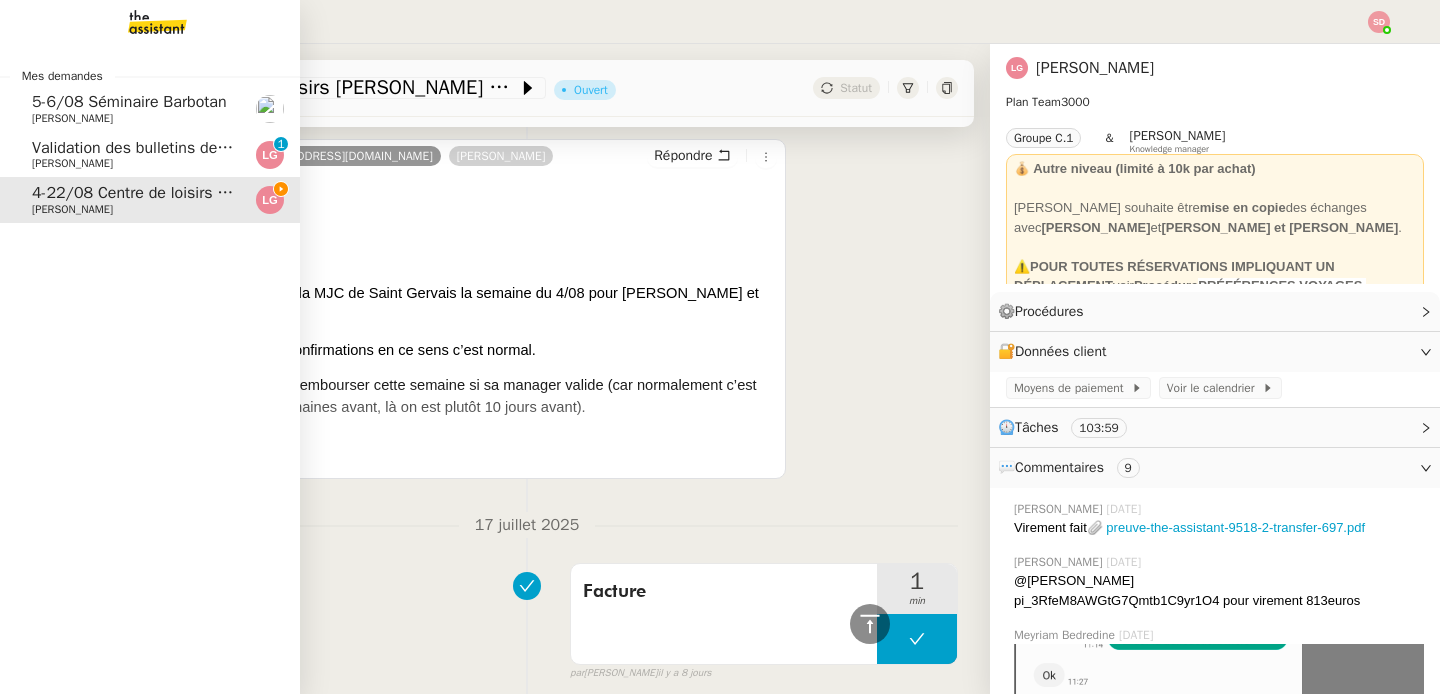 scroll, scrollTop: 455, scrollLeft: 0, axis: vertical 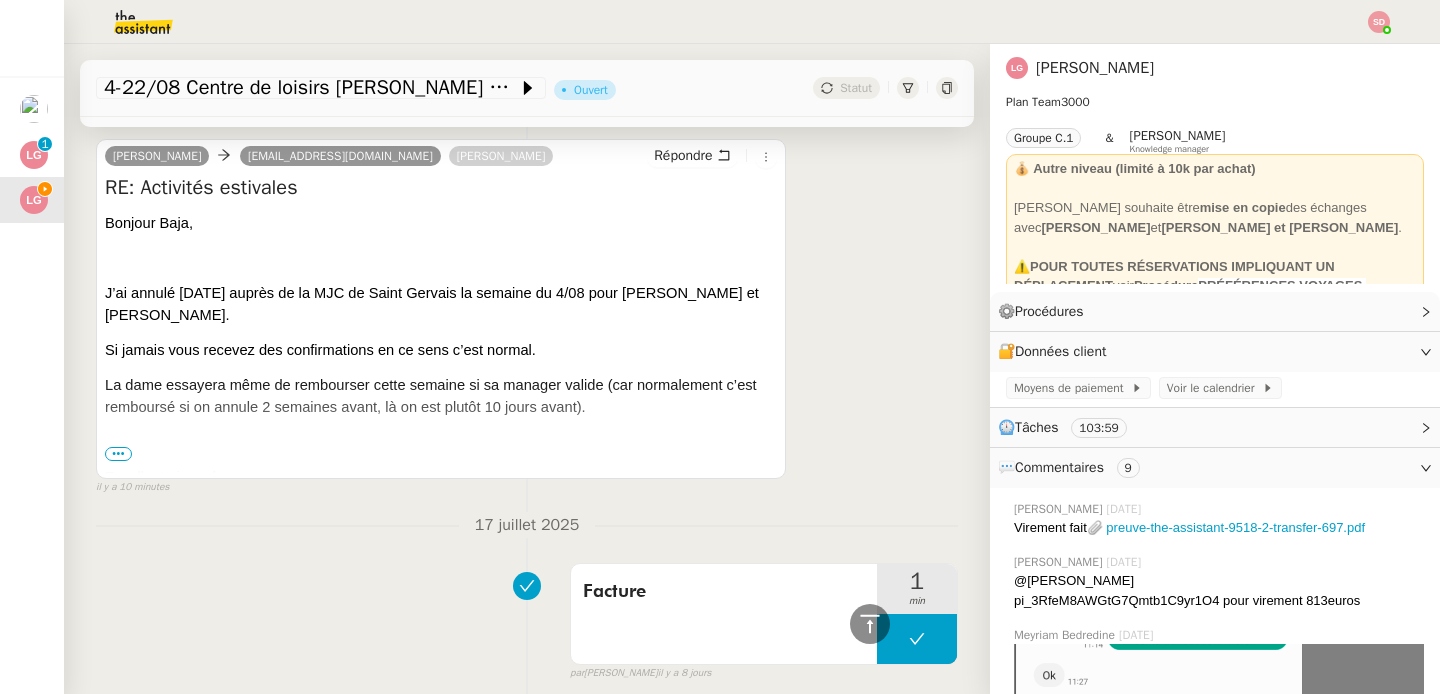 click on "•••" at bounding box center [118, 454] 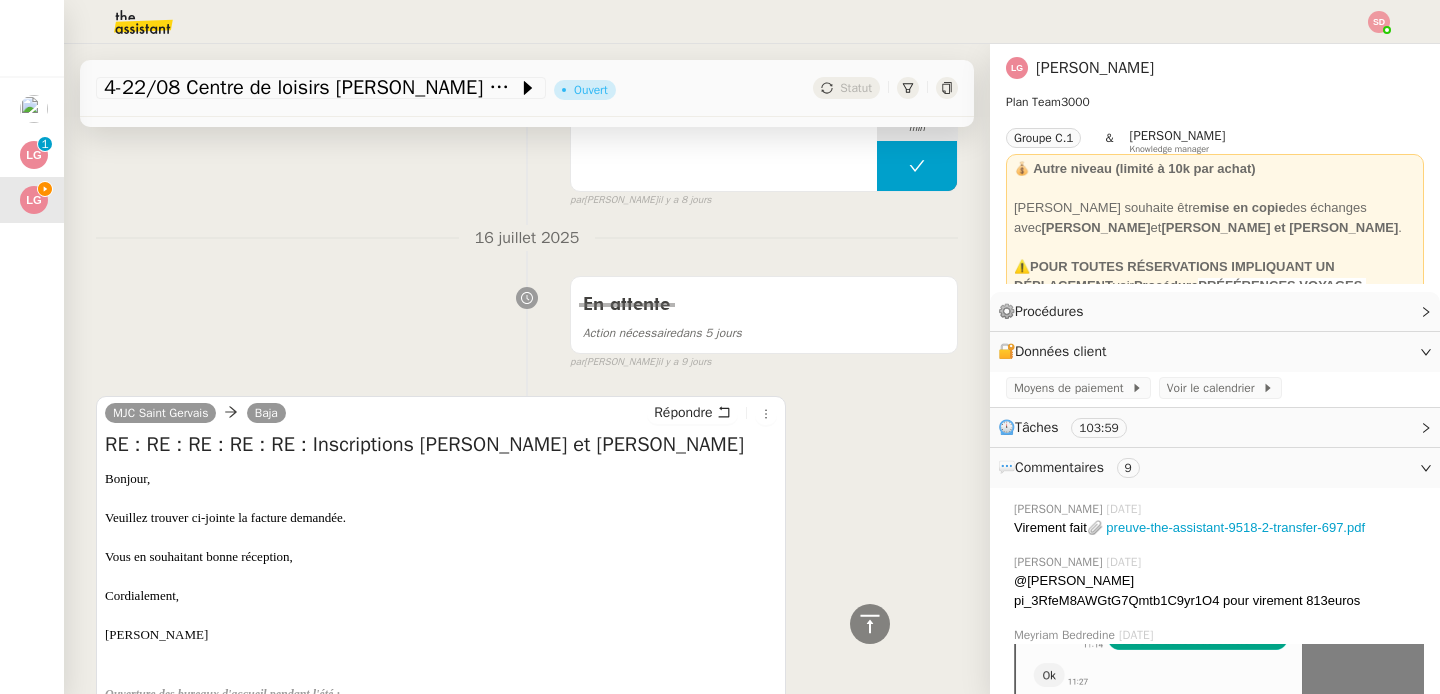 scroll, scrollTop: 6799, scrollLeft: 0, axis: vertical 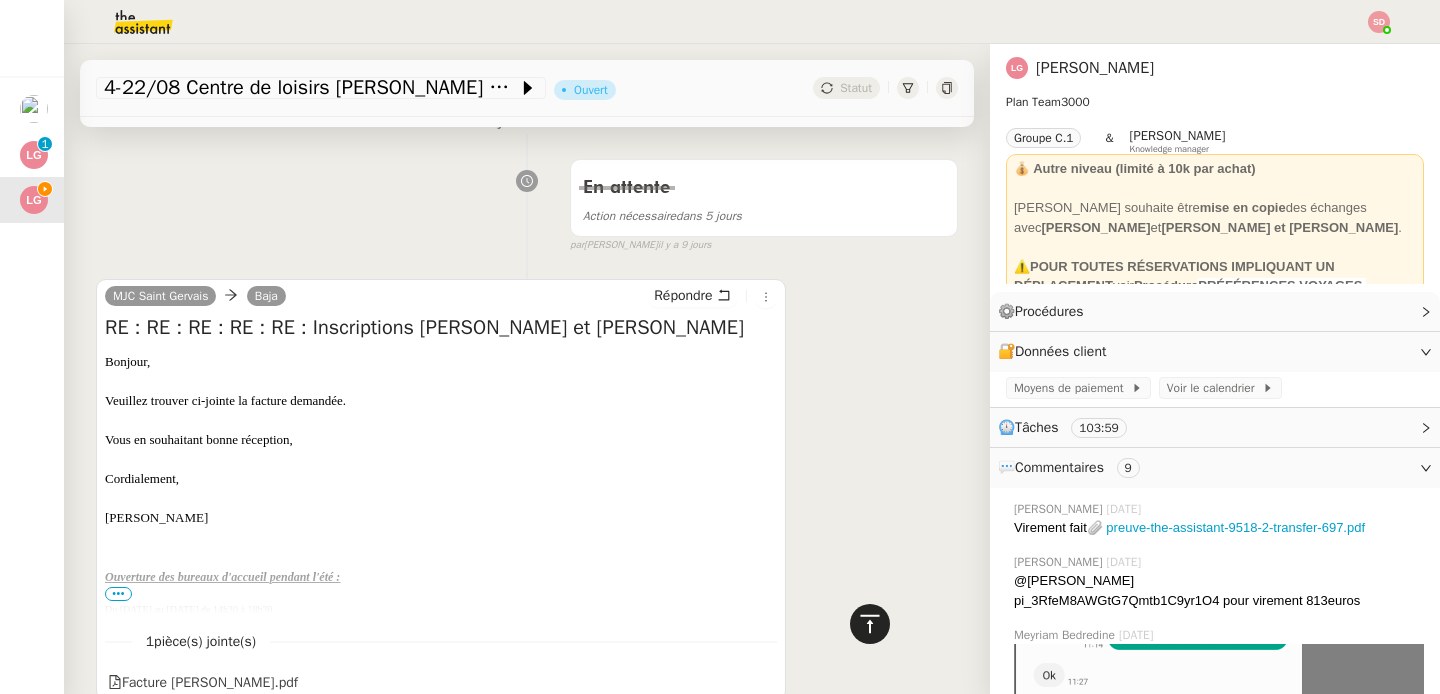 click 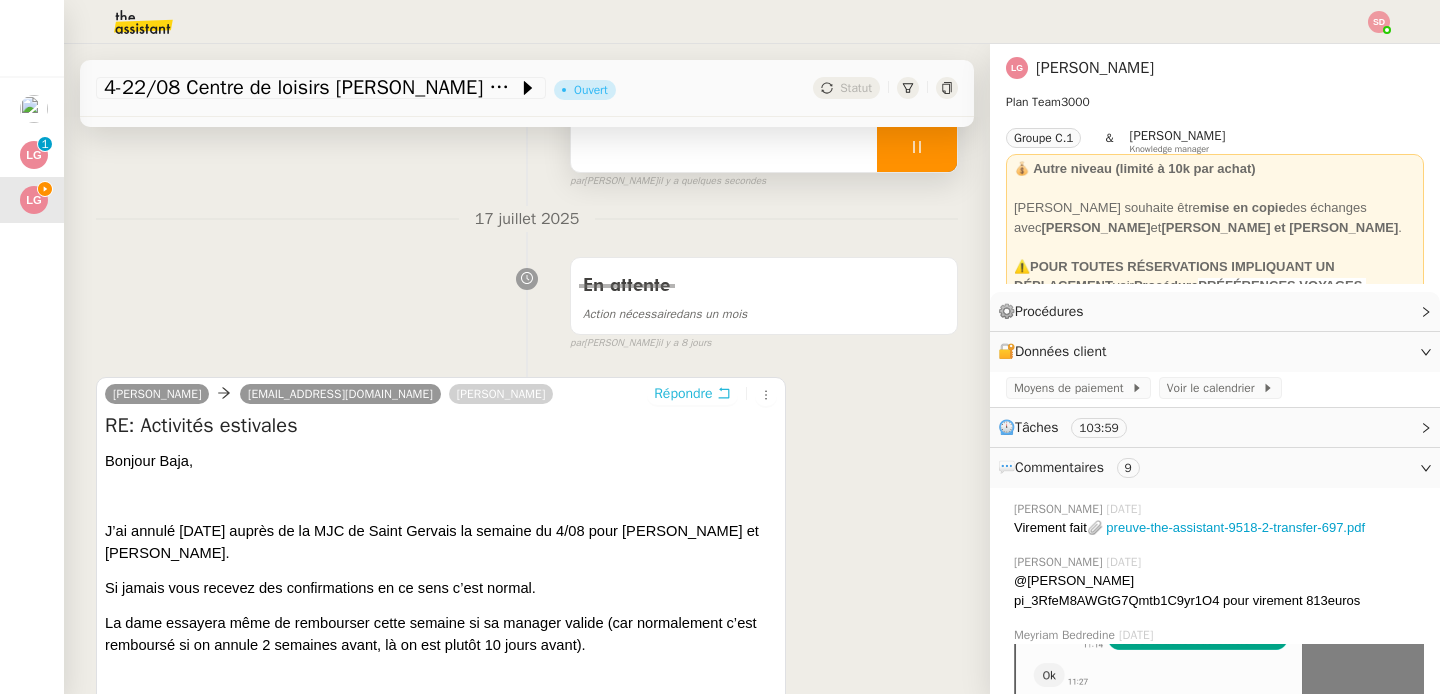 scroll, scrollTop: 282, scrollLeft: 0, axis: vertical 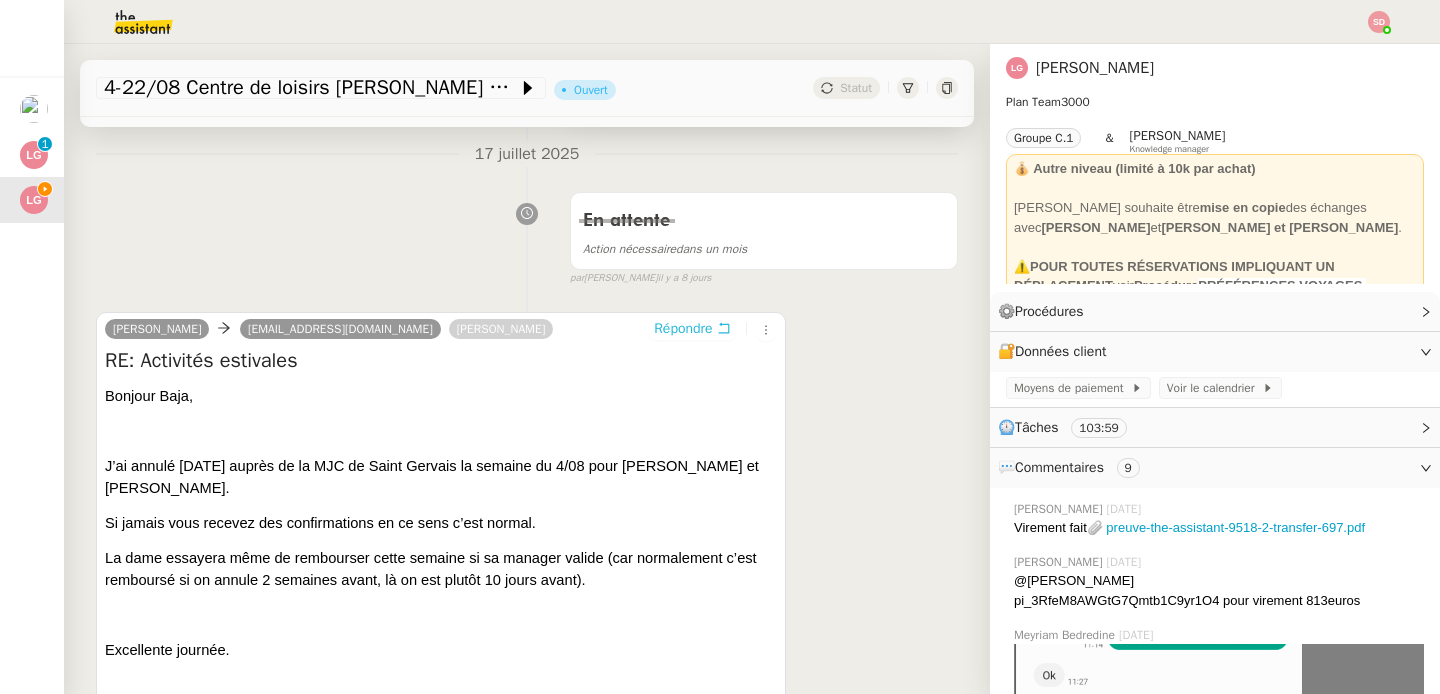 click on "Répondre" at bounding box center (683, 329) 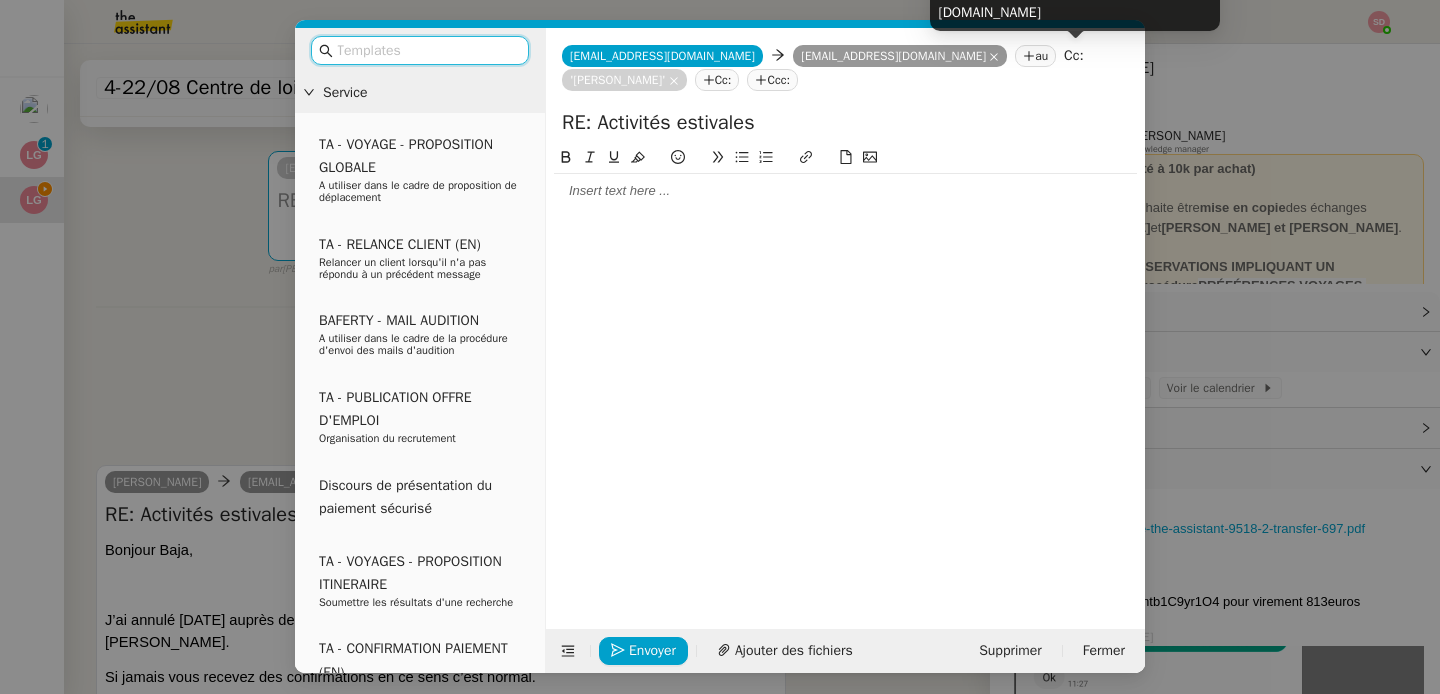 click 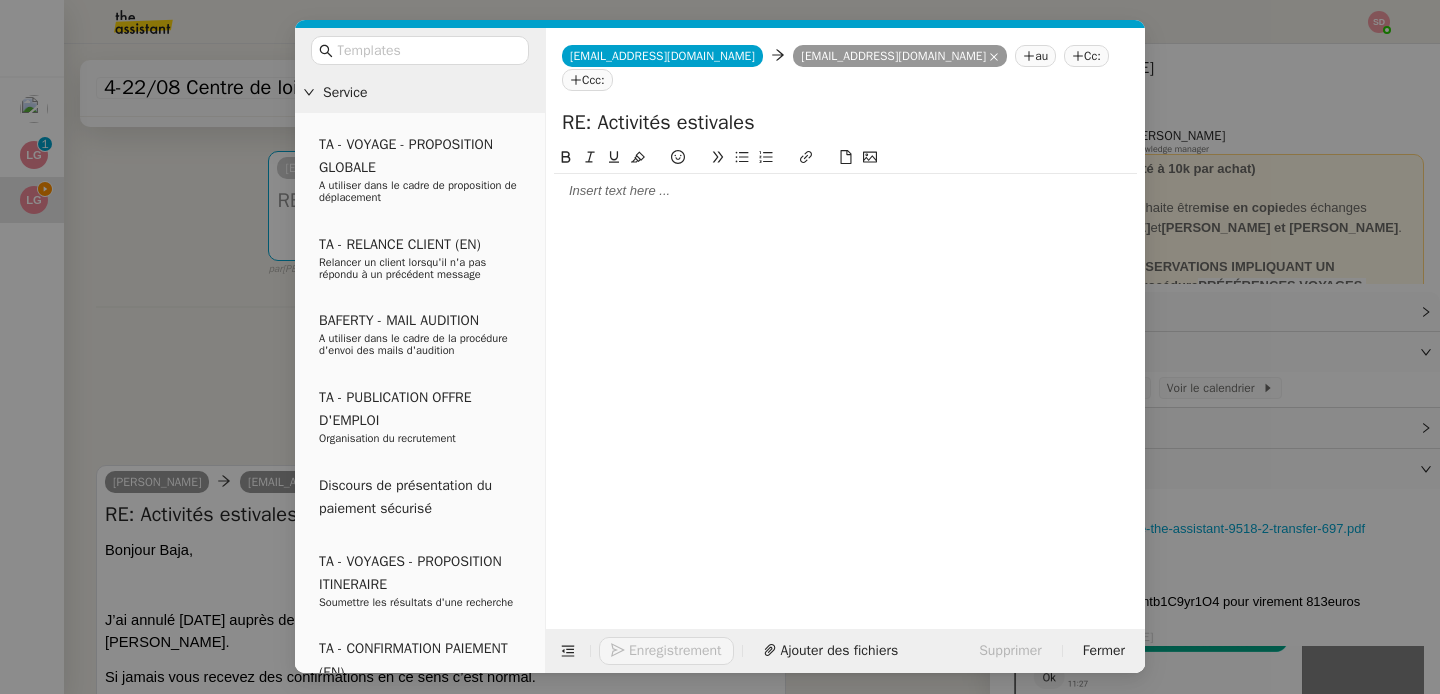 click 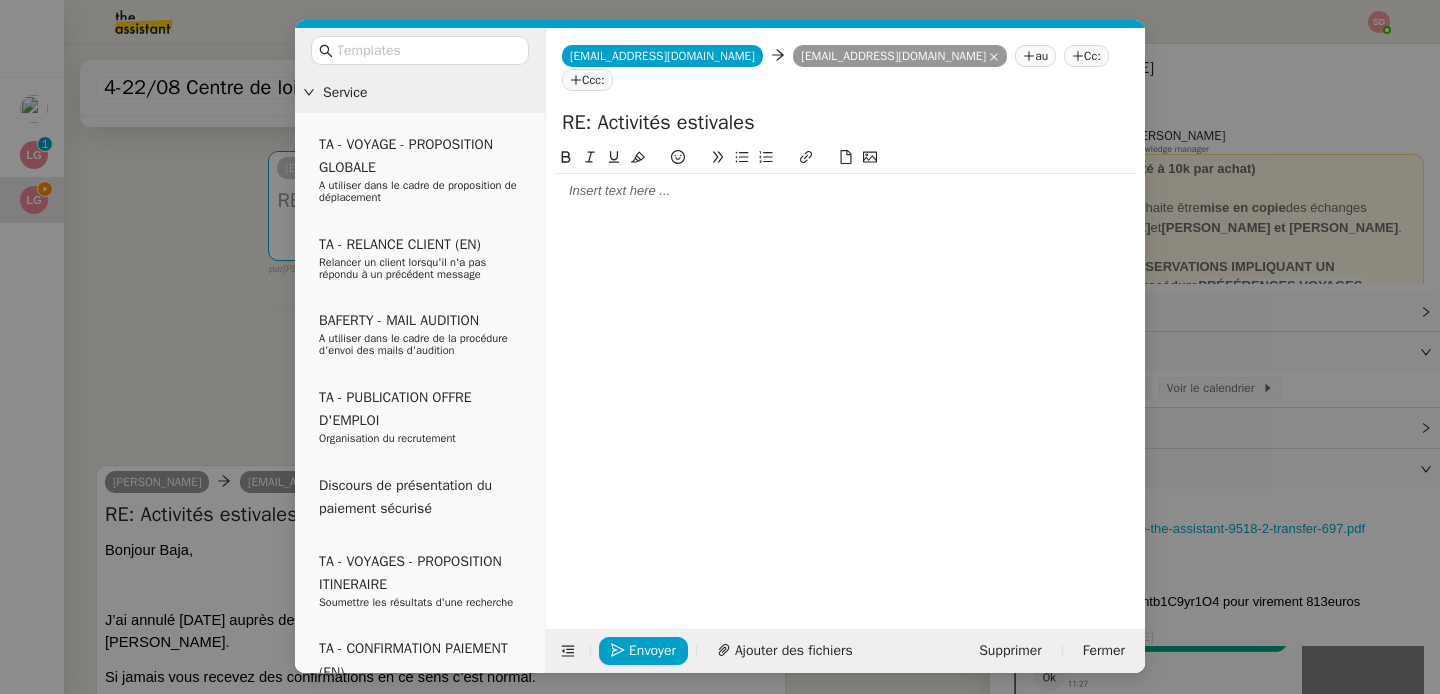 type 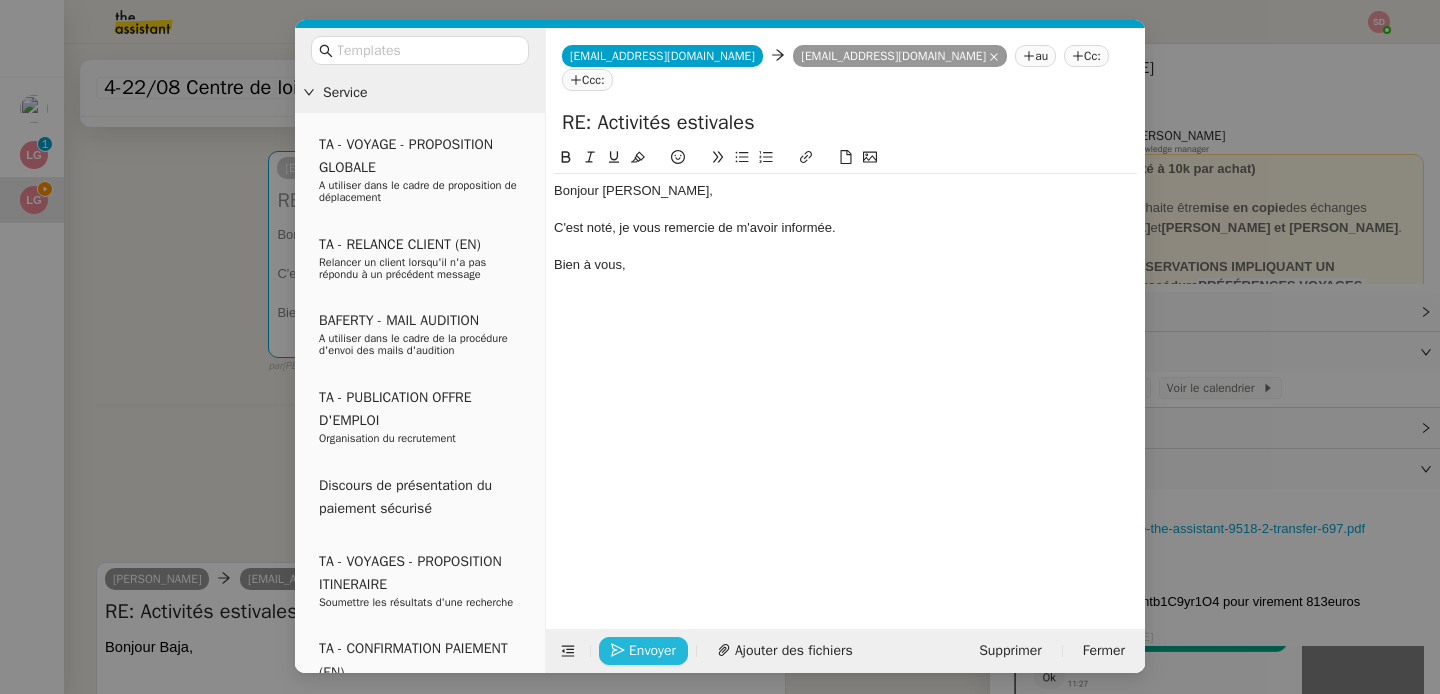 click on "Envoyer" 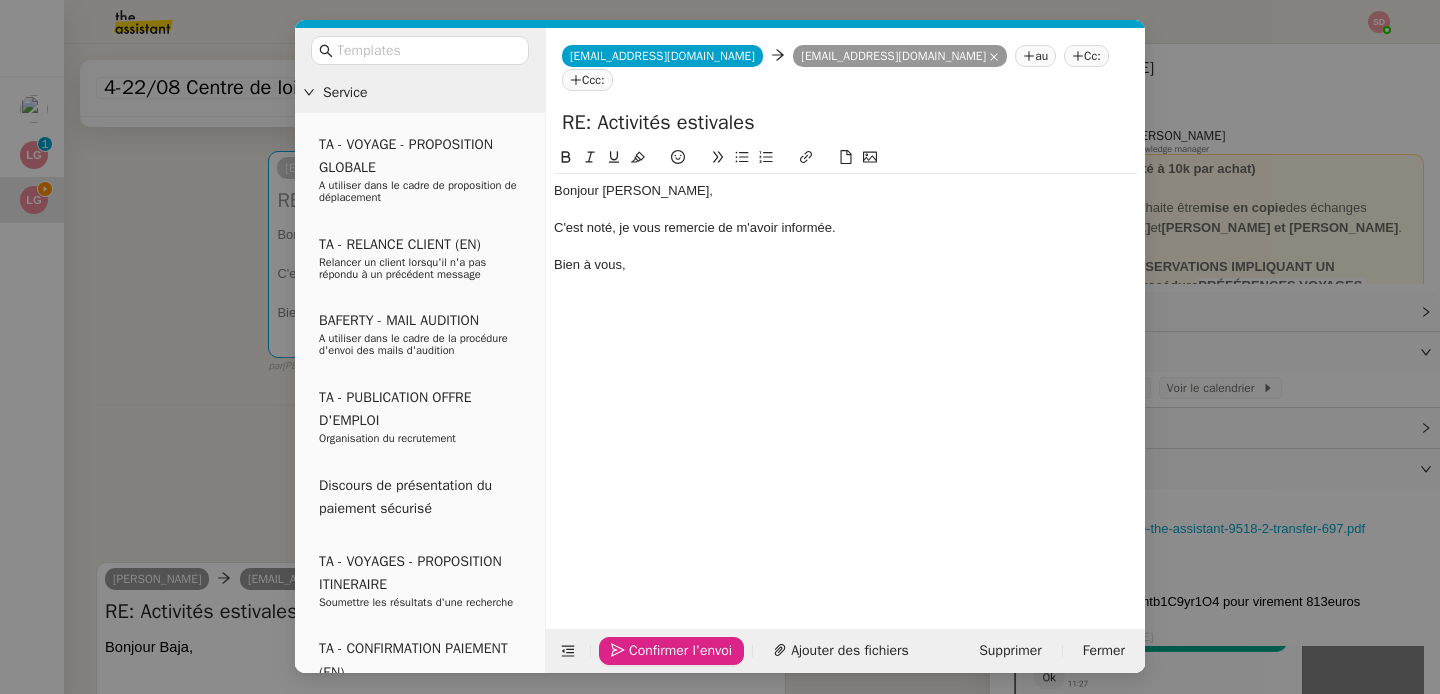 click on "Confirmer l'envoi" 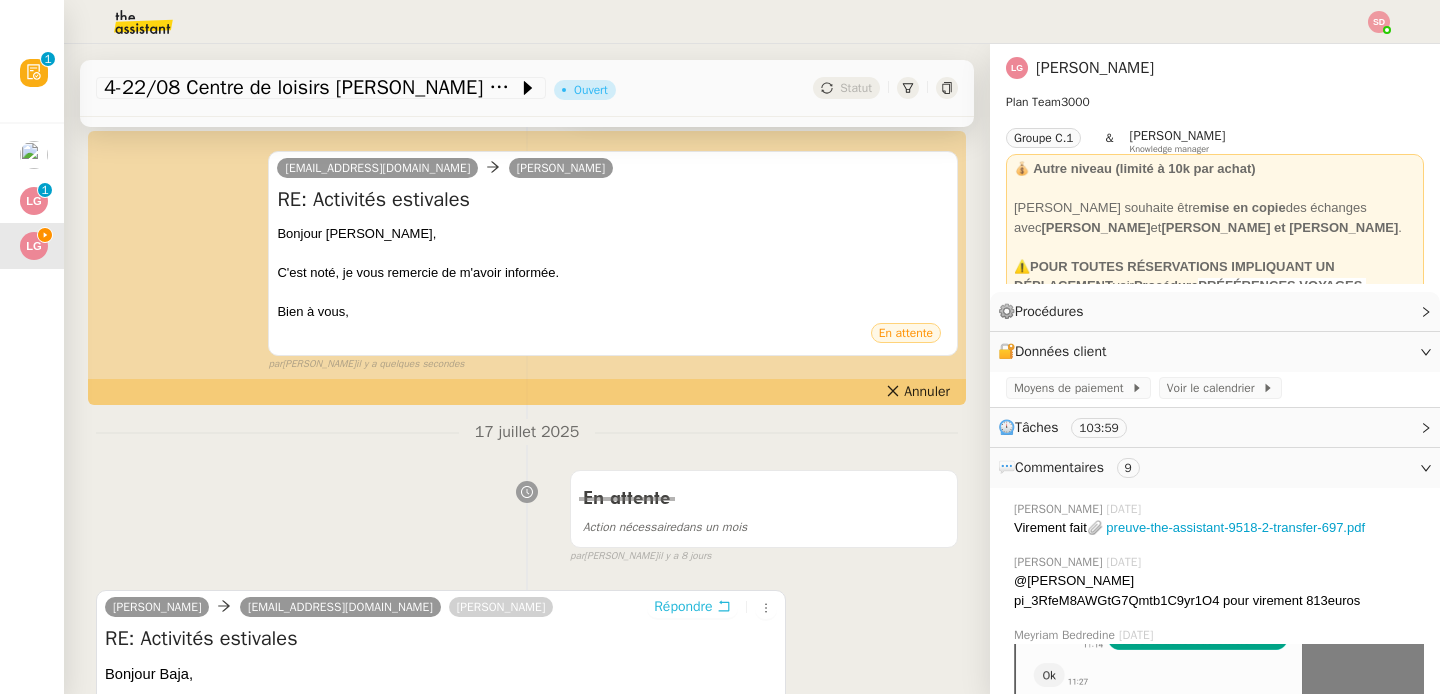 scroll, scrollTop: 0, scrollLeft: 0, axis: both 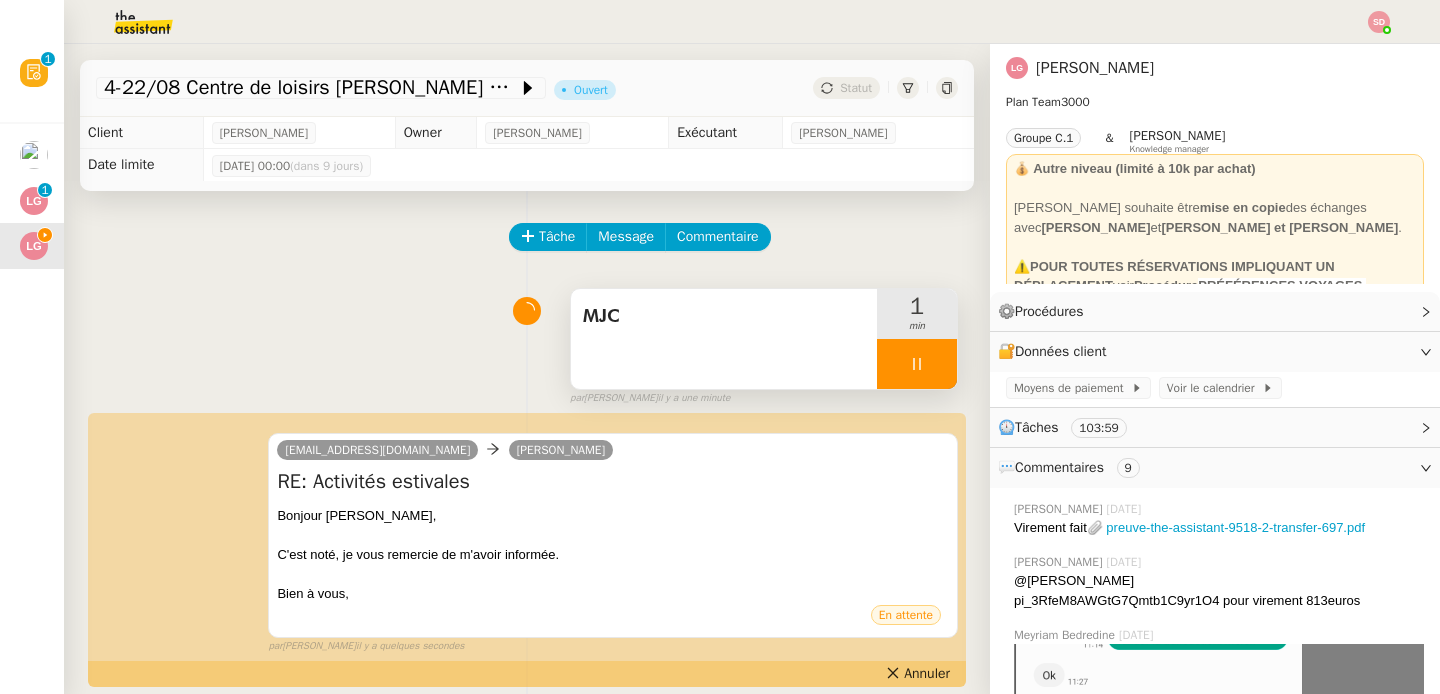 click at bounding box center [917, 364] 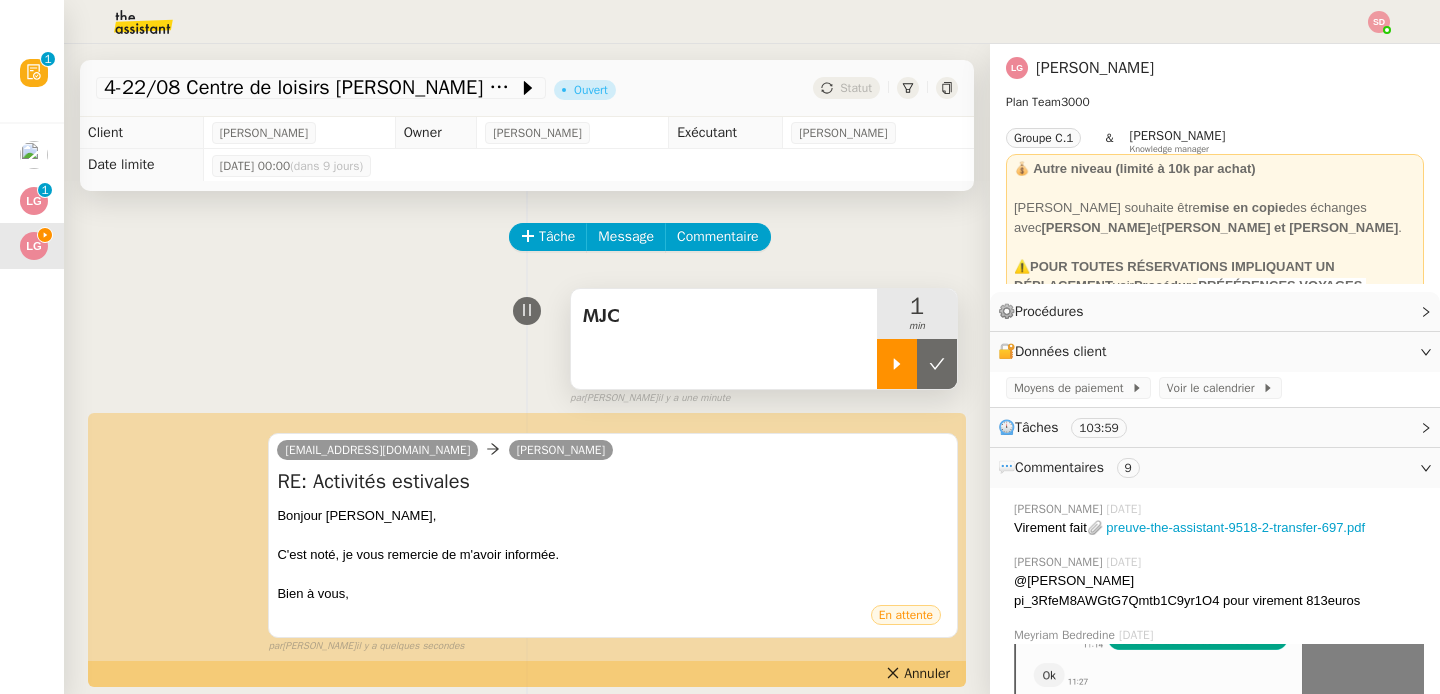 click at bounding box center (937, 364) 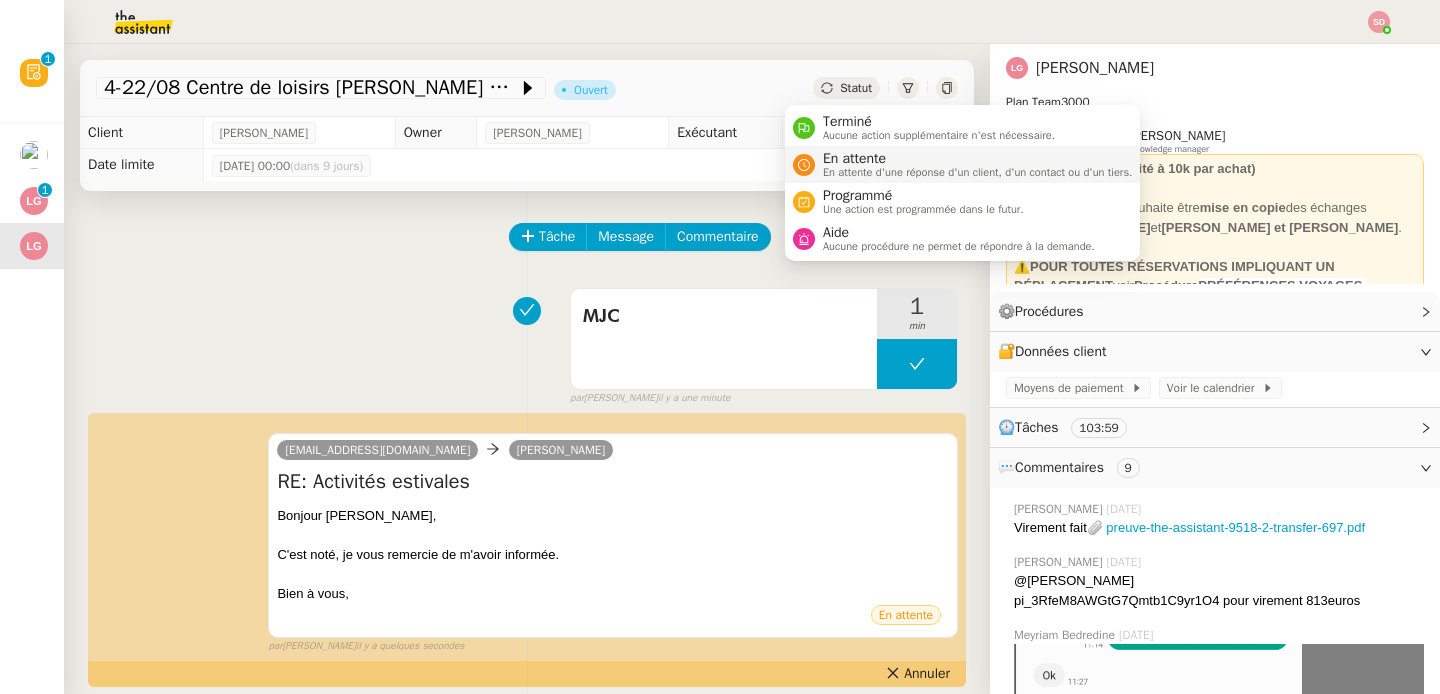 click on "En attente" at bounding box center [978, 159] 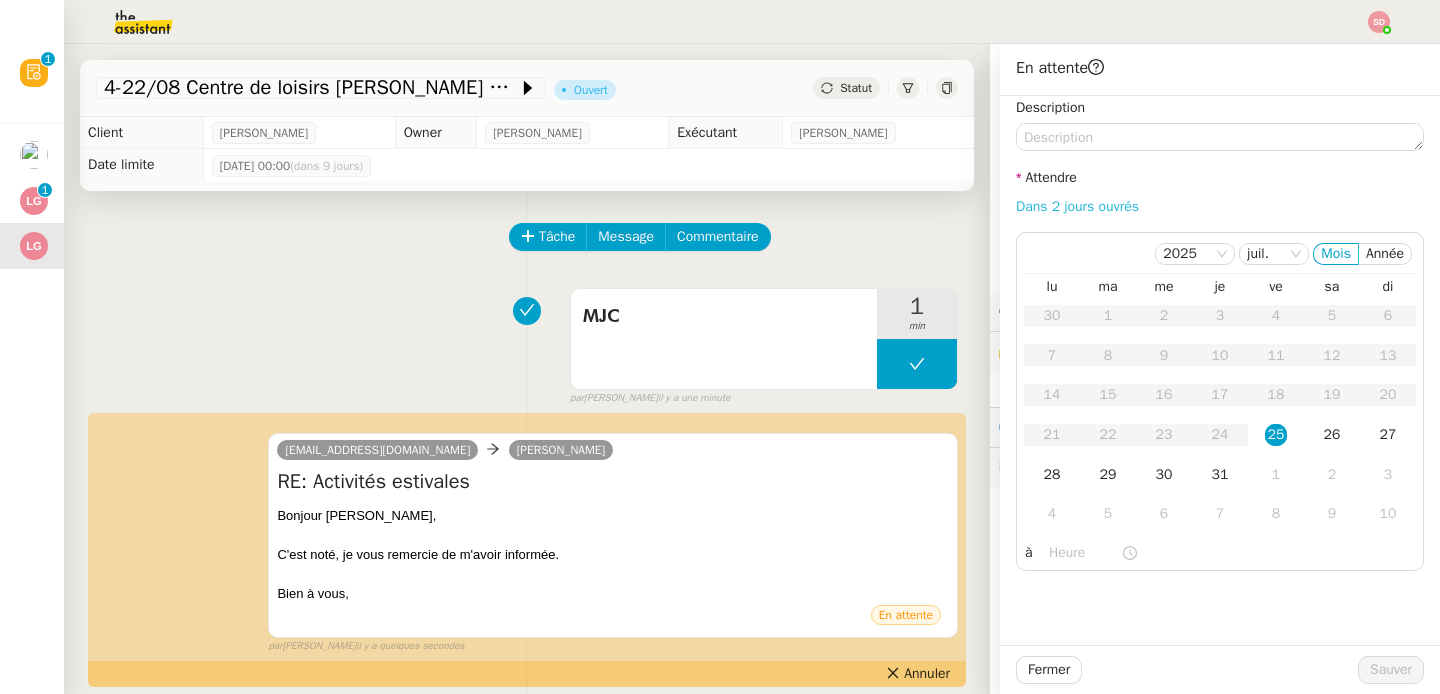 click on "Dans 2 jours ouvrés" 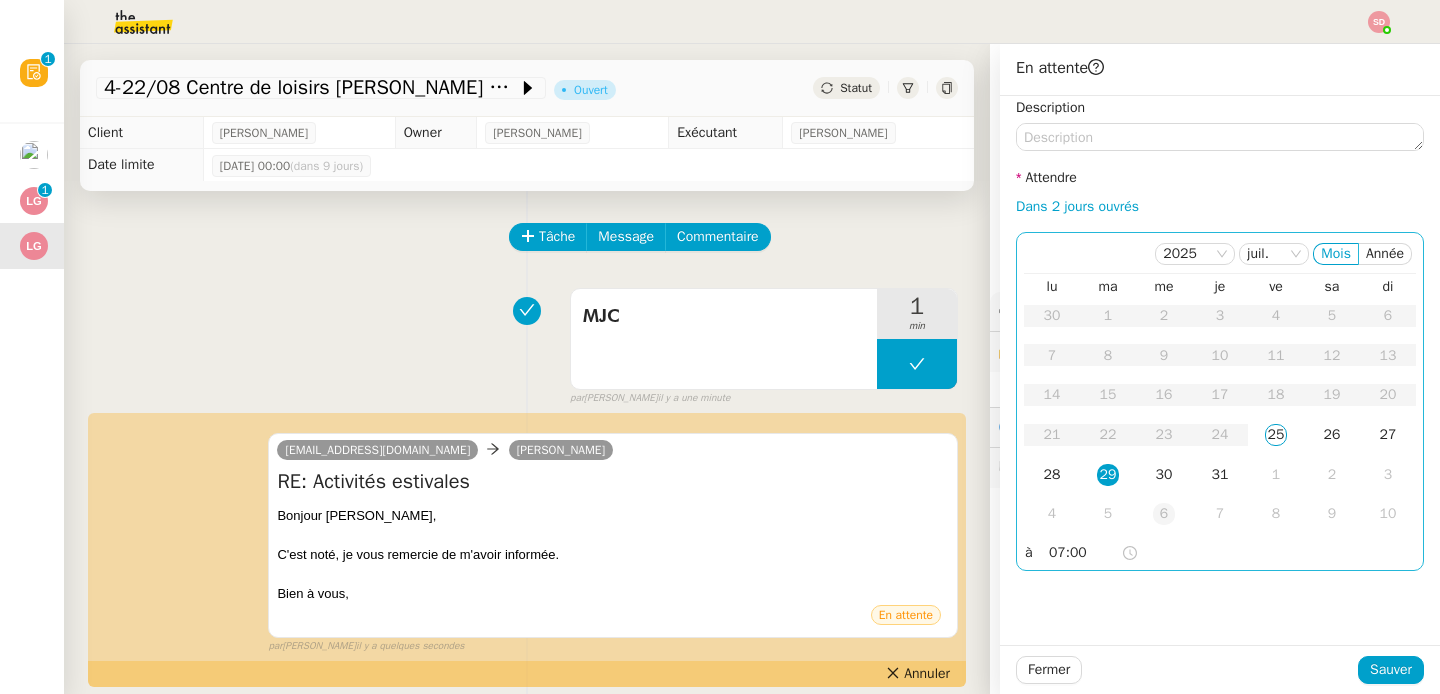 click on "6" 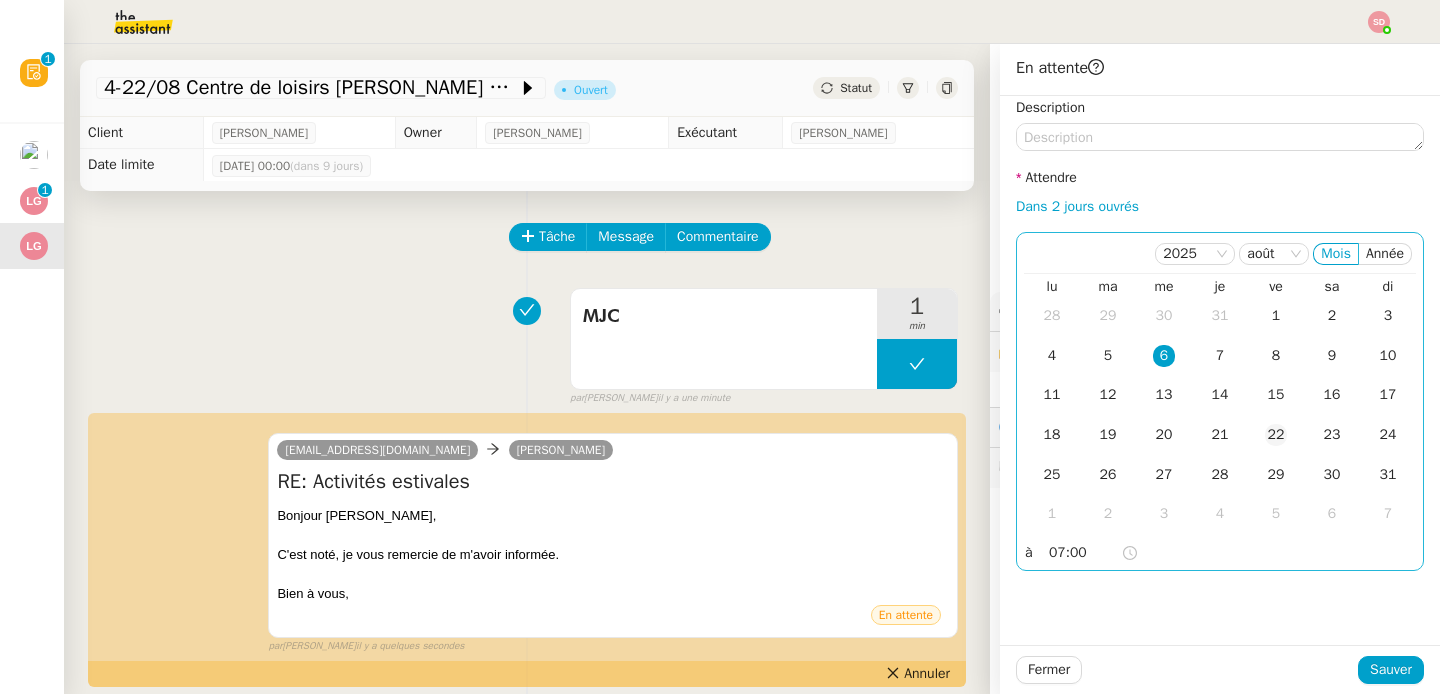 click on "22" 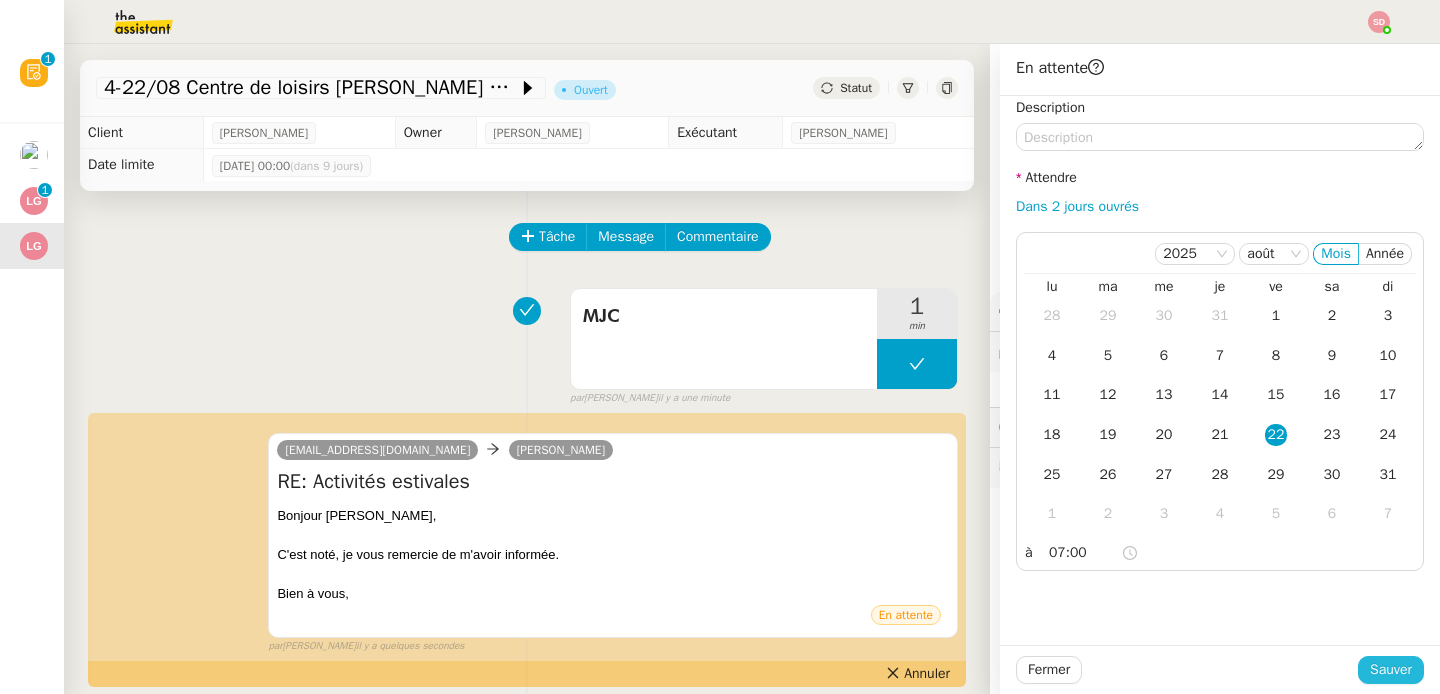 click on "Sauver" 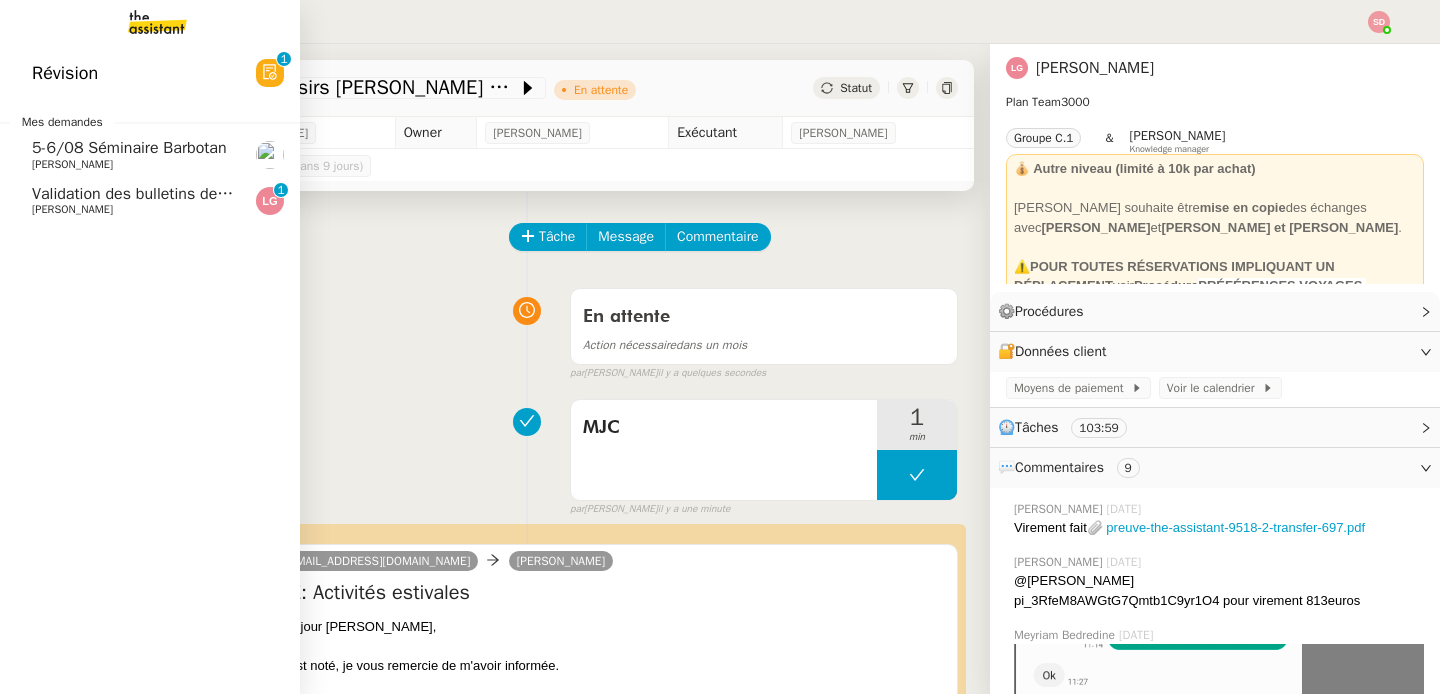 click on "Validation des bulletins de paie 07/2025 - PG CONSEIL    [PERSON_NAME]     0   1   2   3   4   5   6   7   8   9" 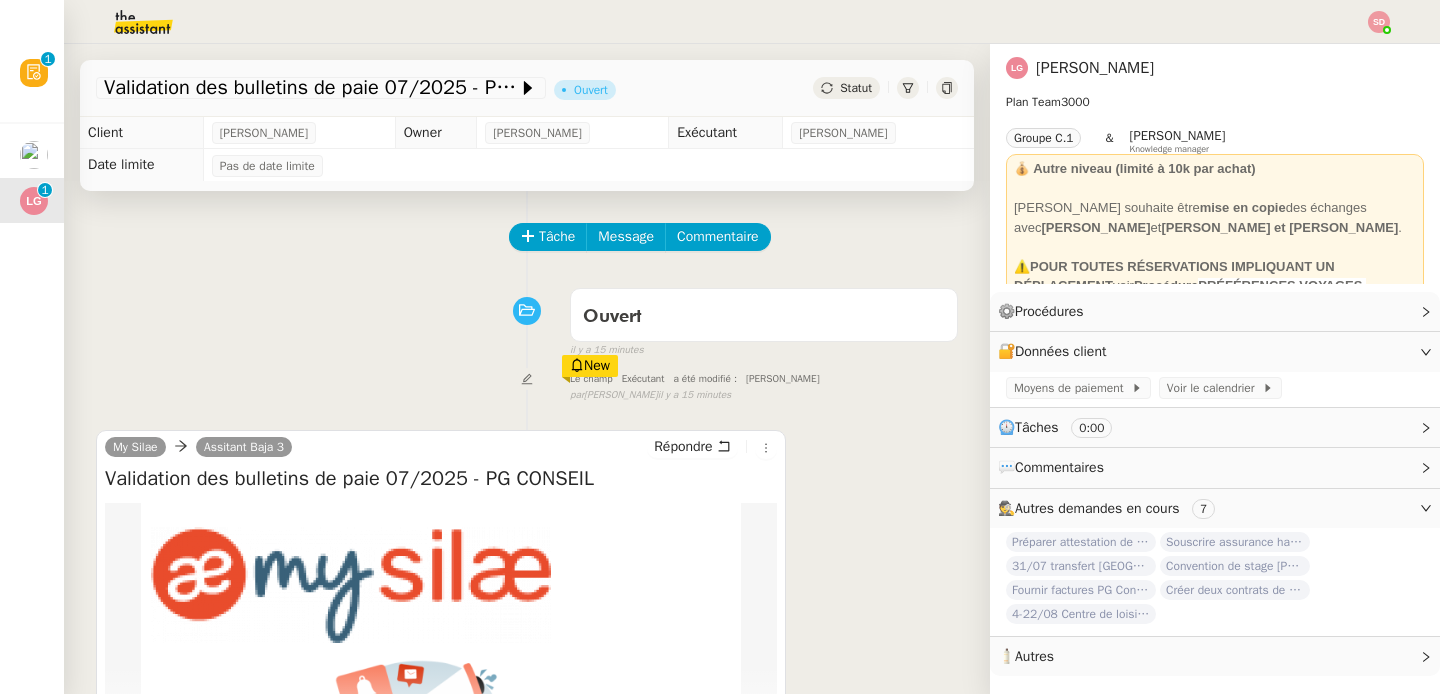 click on "Tâche Message Commentaire Veuillez patienter une erreur s'est produite 👌👌👌 message envoyé ✌️✌️✌️ [PERSON_NAME] d'abord attribuer un client Une erreur s'est produite, veuillez réessayer Ouvert false il y a 15 minutes 👌👌👌 message envoyé ✌️✌️✌️ une erreur s'est produite 👌👌👌 message envoyé ✌️✌️✌️ Votre message va être revu ✌️✌️✌️ une erreur s'est produite La taille des fichiers doit être de 10Mb au maximum. Le champ     Exécutant     a été modifié :     [PERSON_NAME]  New  par   [PERSON_NAME]   il y a 15 minutes 👌👌👌 message envoyé ✌️✌️✌️ une erreur s'est produite 👌👌👌 message envoyé ✌️✌️✌️ Votre message va être revu ✌️✌️✌️ une erreur s'est produite La taille des fichiers doit être de 10Mb au maximum.  My Silae     Assitant Baja 3 Répondre Validation des bulletins de paie 07/2025 - PG CONSEIL" 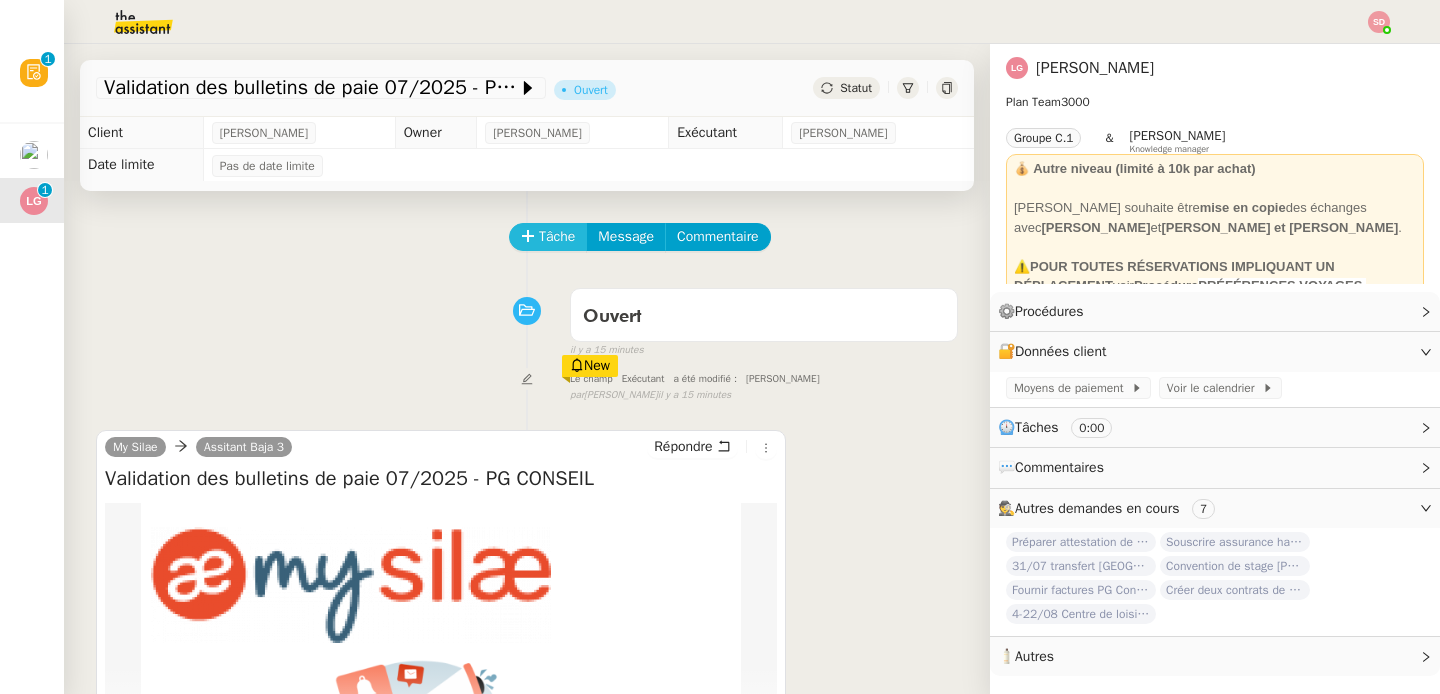 click on "Tâche" 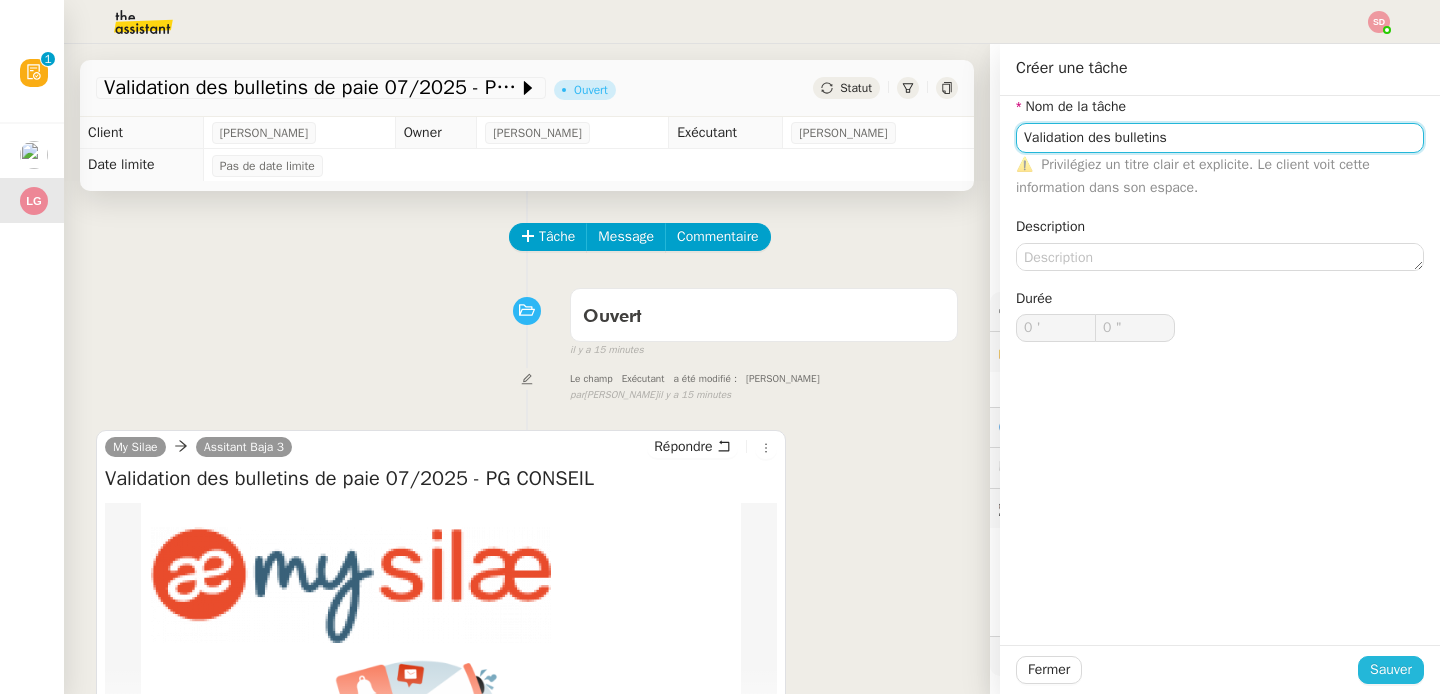 type on "Validation des bulletins" 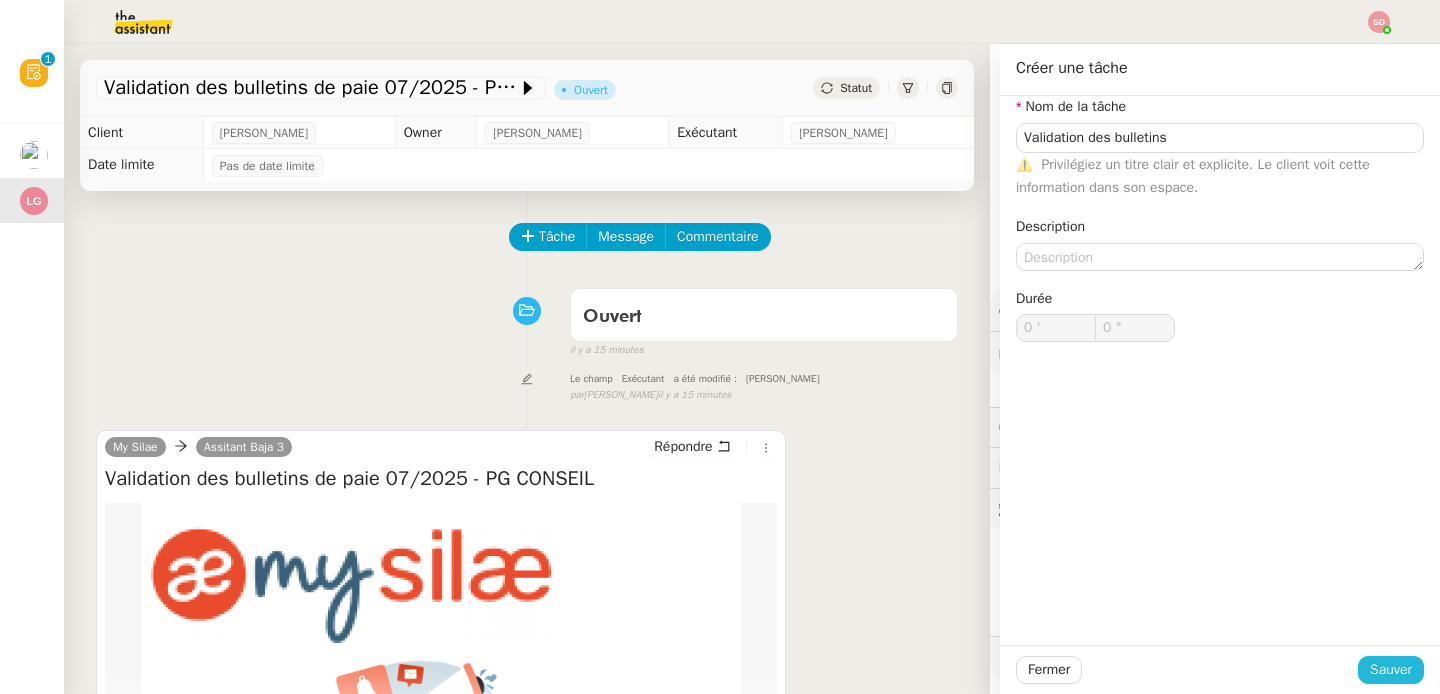 click on "Sauver" 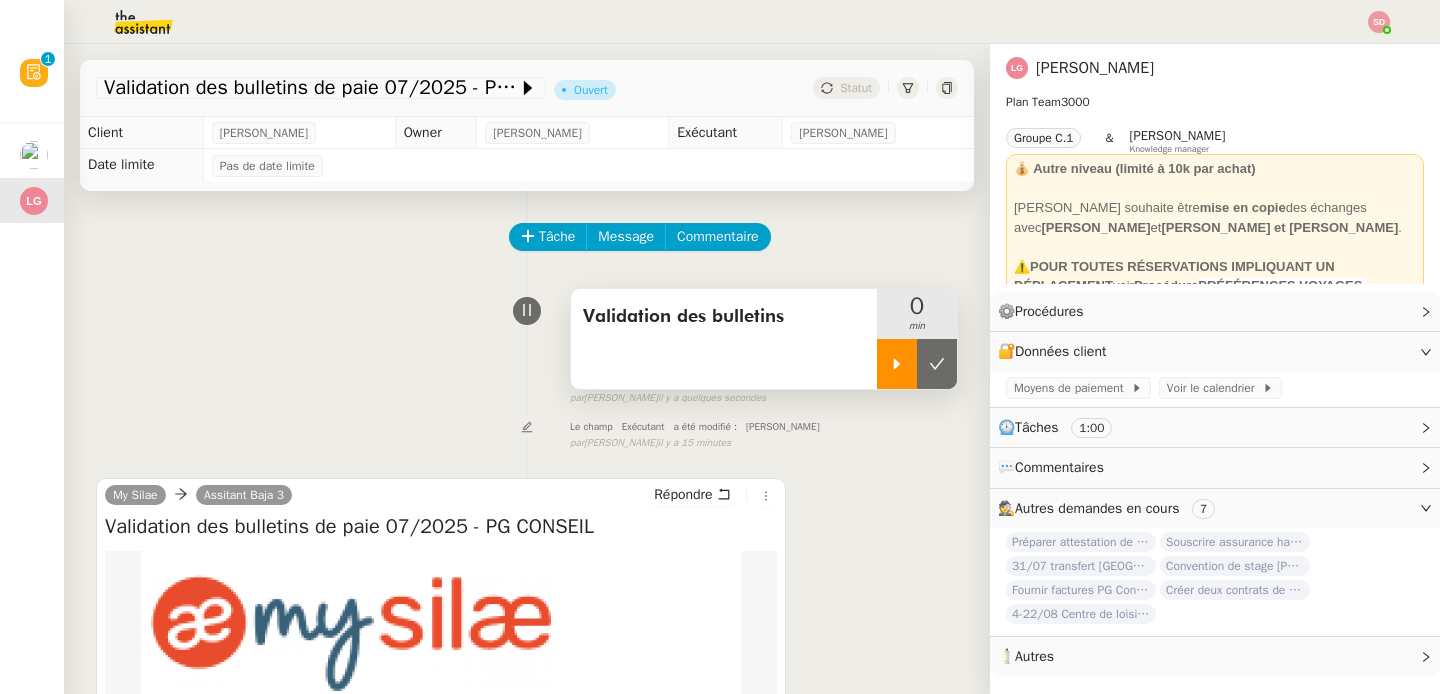click 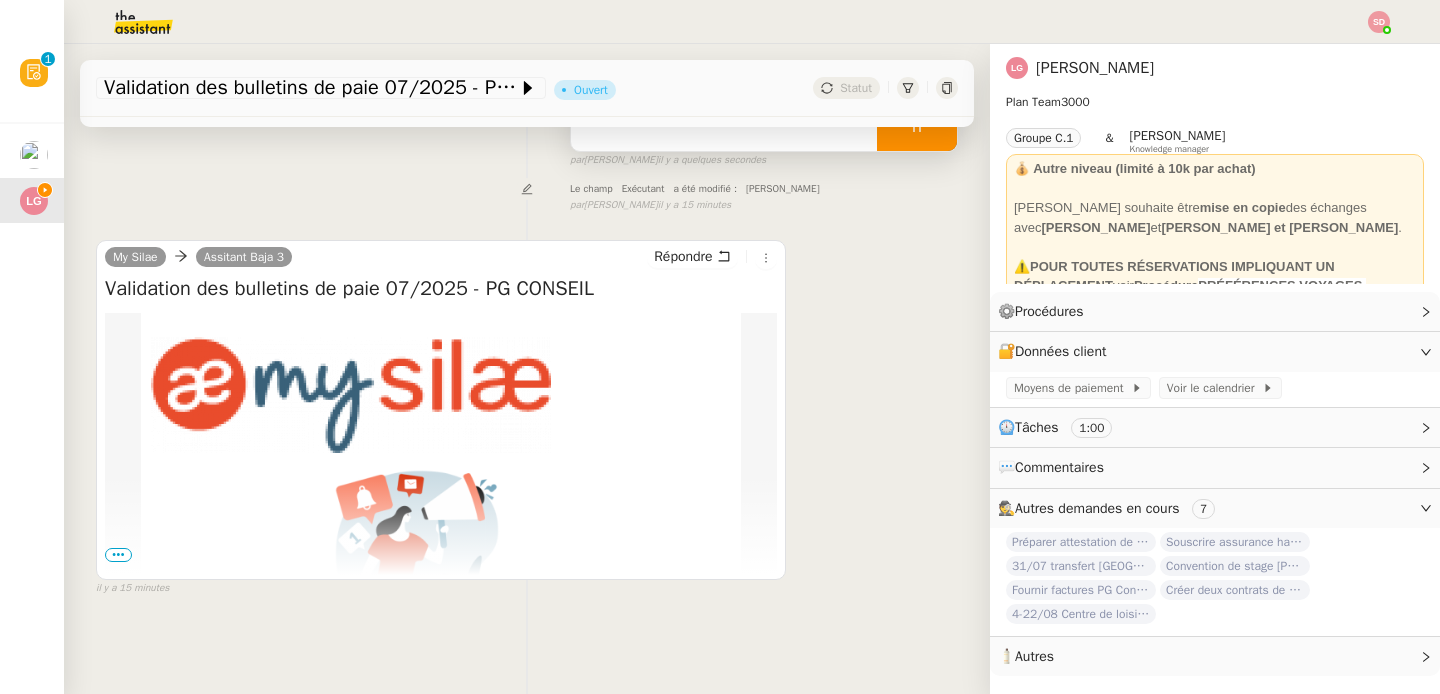 scroll, scrollTop: 265, scrollLeft: 0, axis: vertical 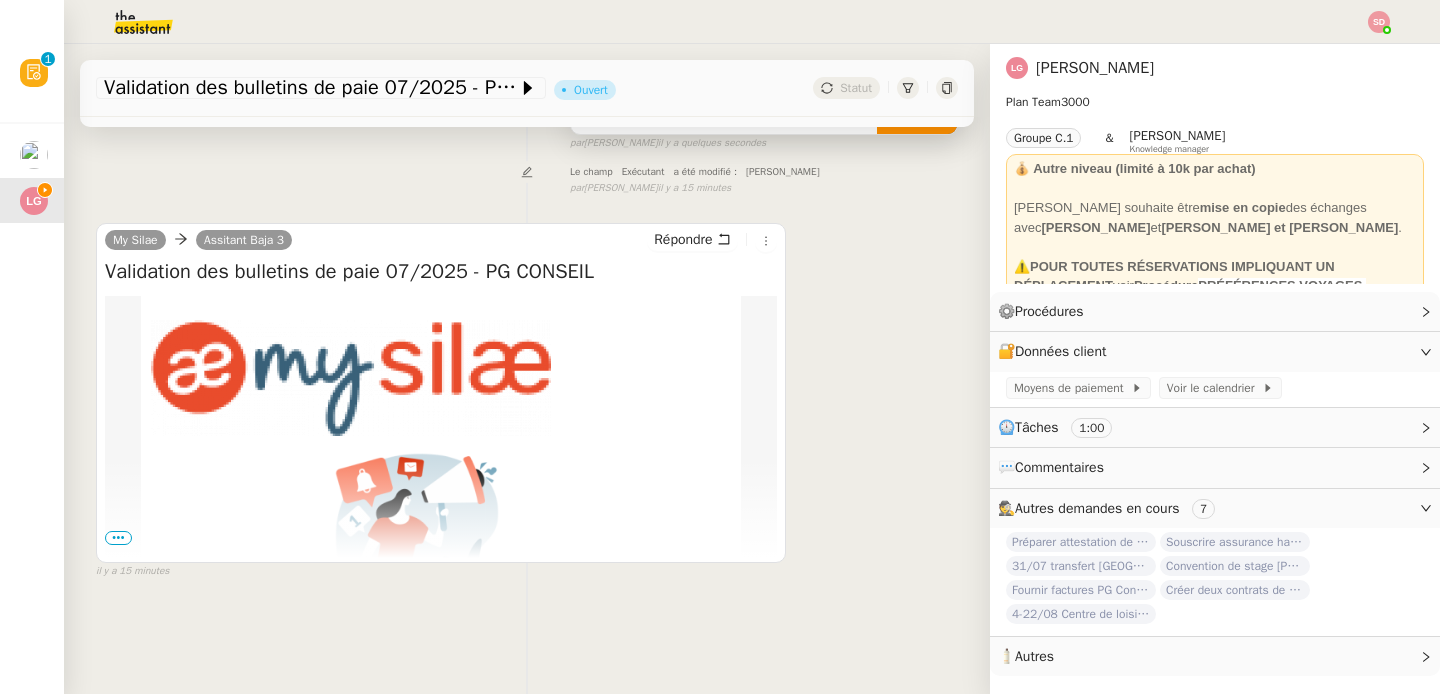click on "•••" at bounding box center [118, 538] 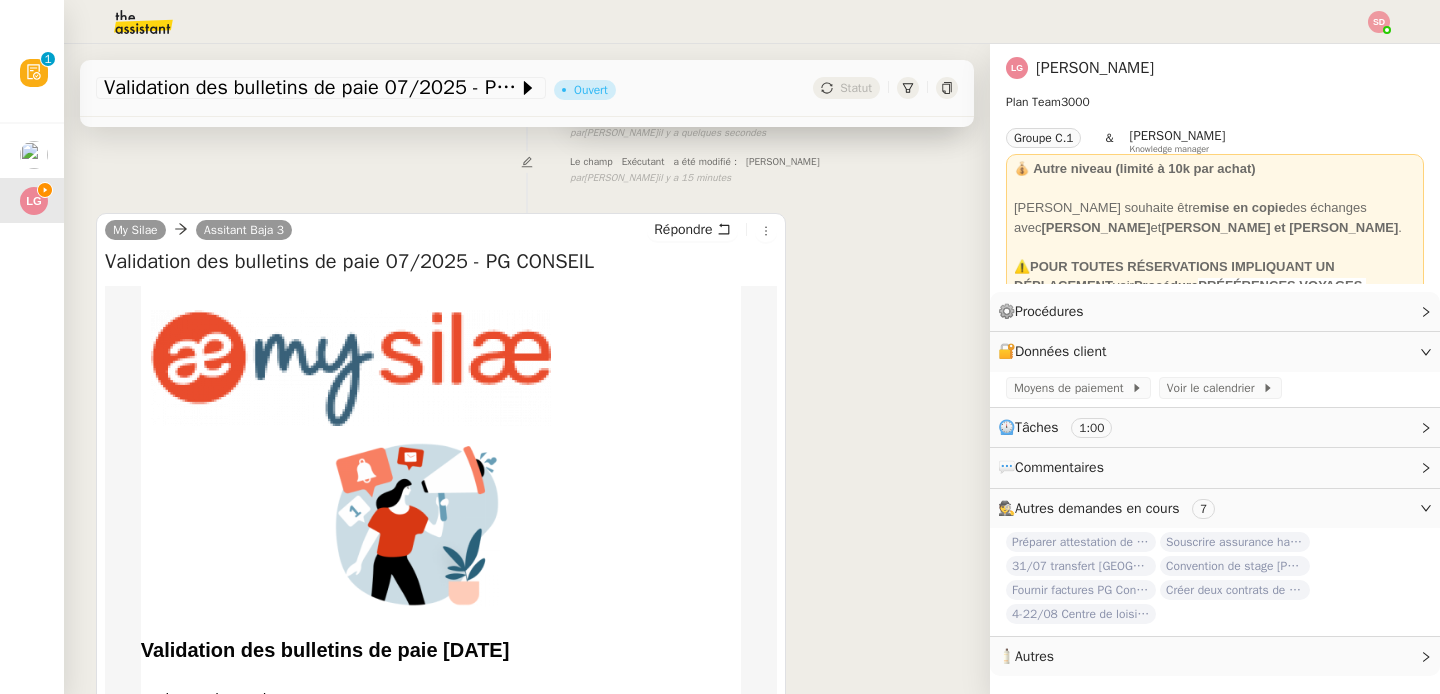 scroll, scrollTop: 453, scrollLeft: 0, axis: vertical 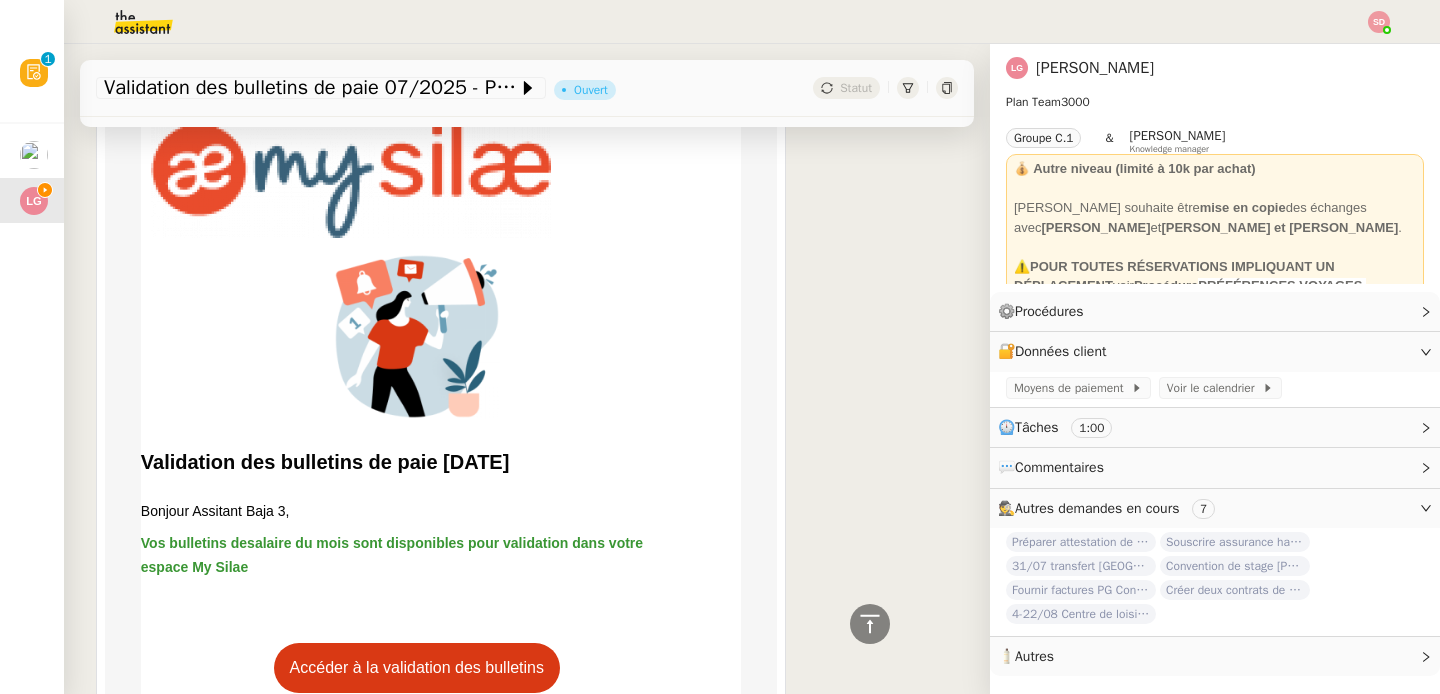 click on "Accéder à la validation des bulletins" at bounding box center [417, 668] 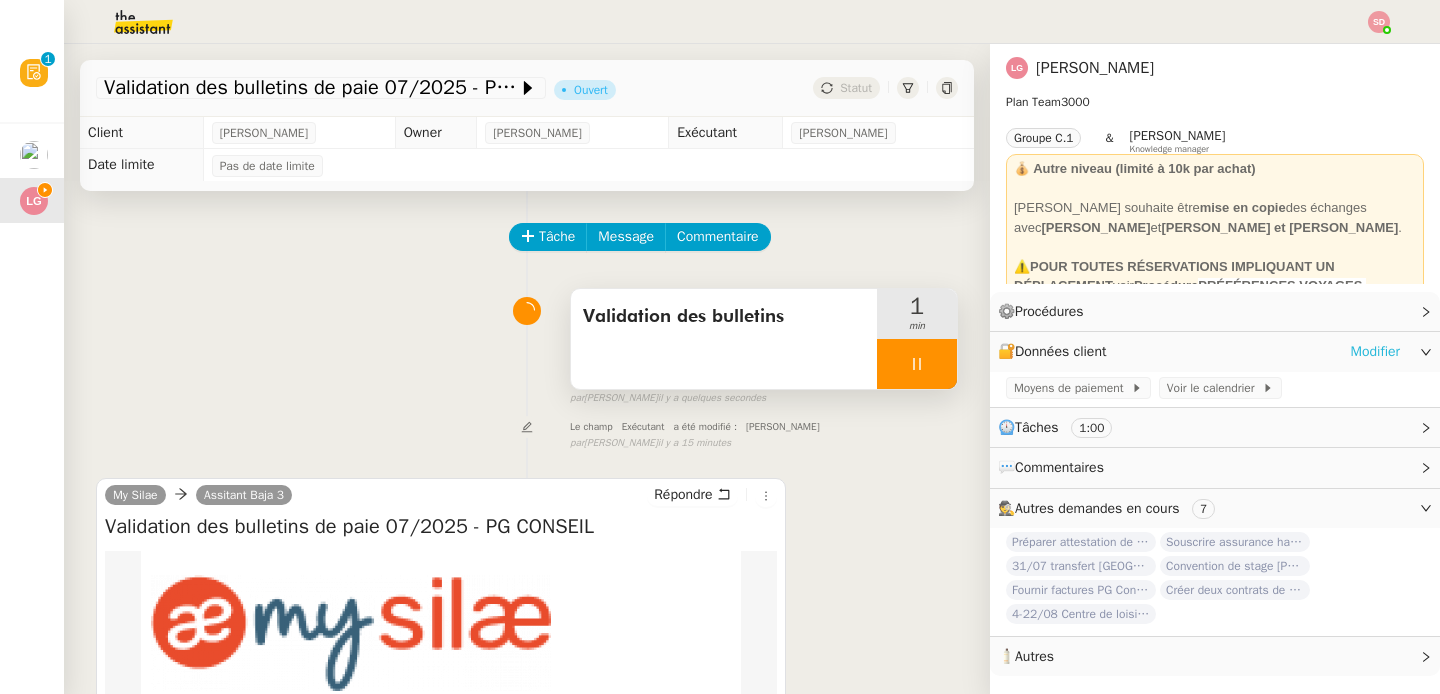 click on "Modifier" 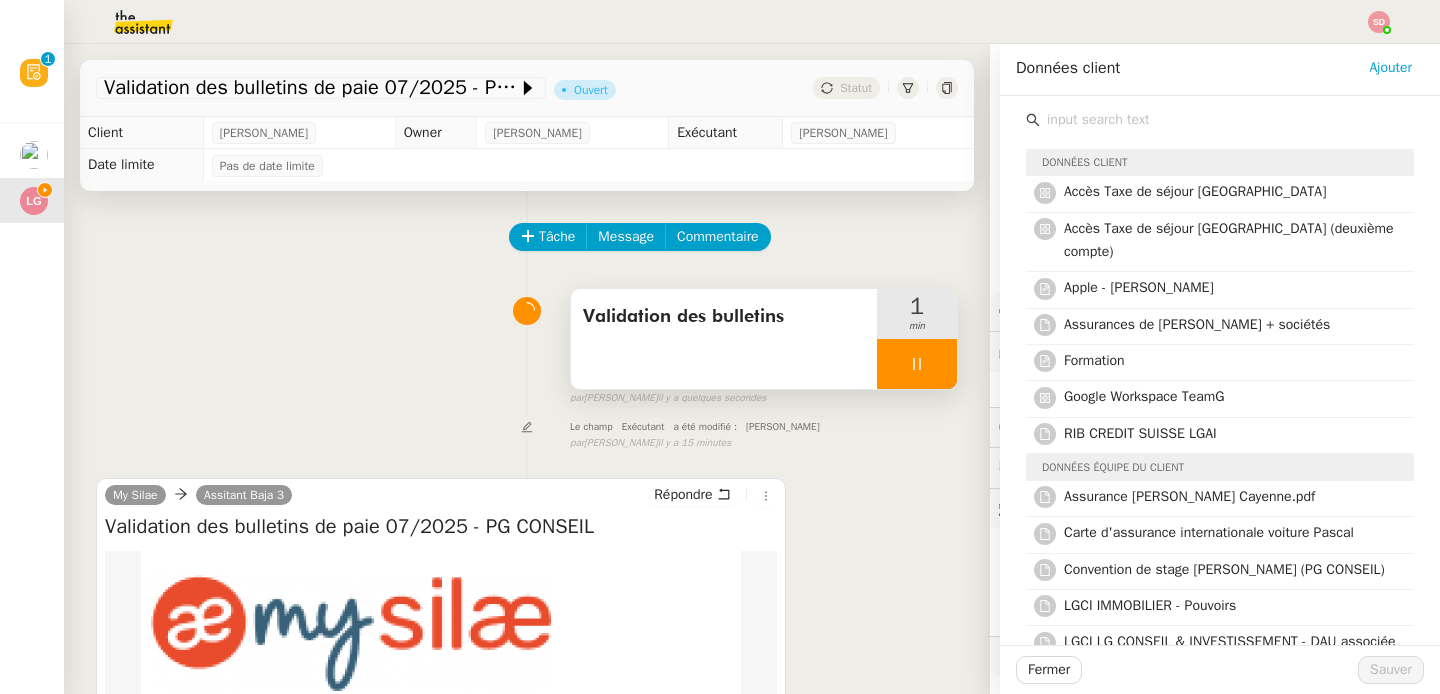 click 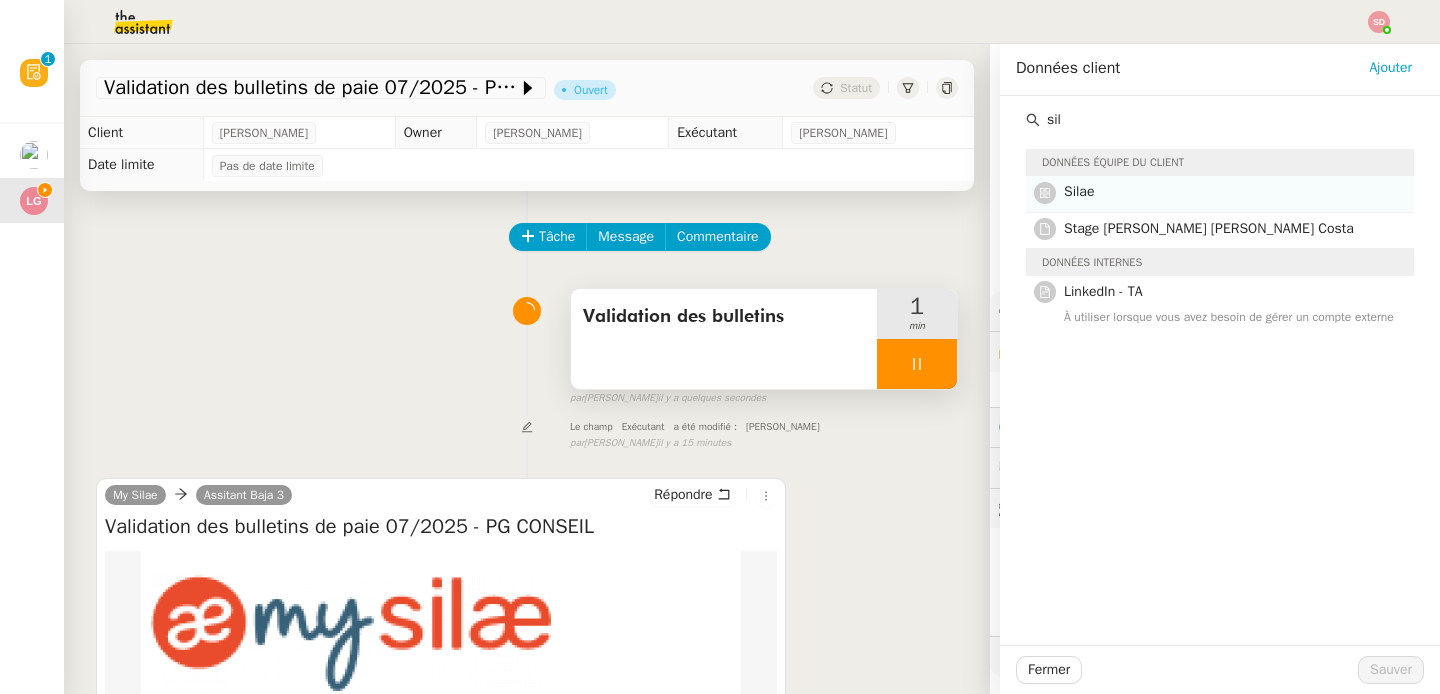 type on "sil" 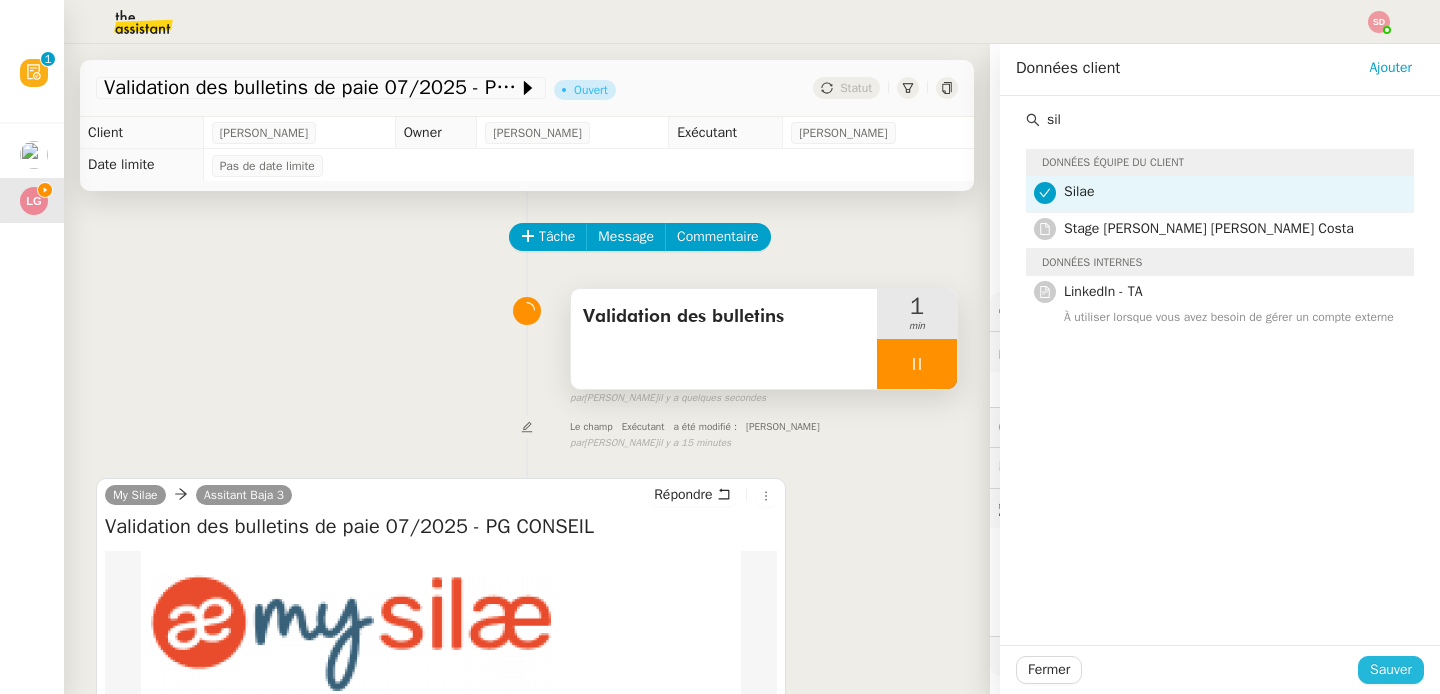 click on "Sauver" 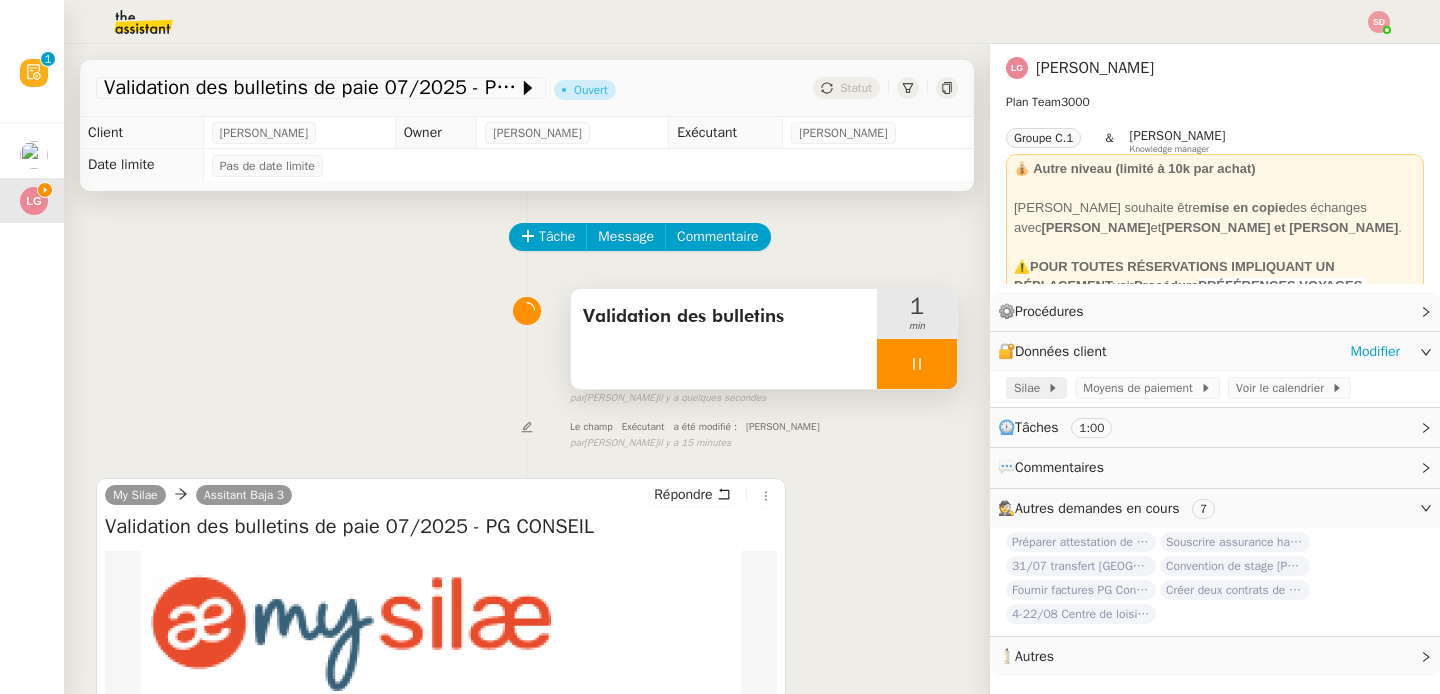 click 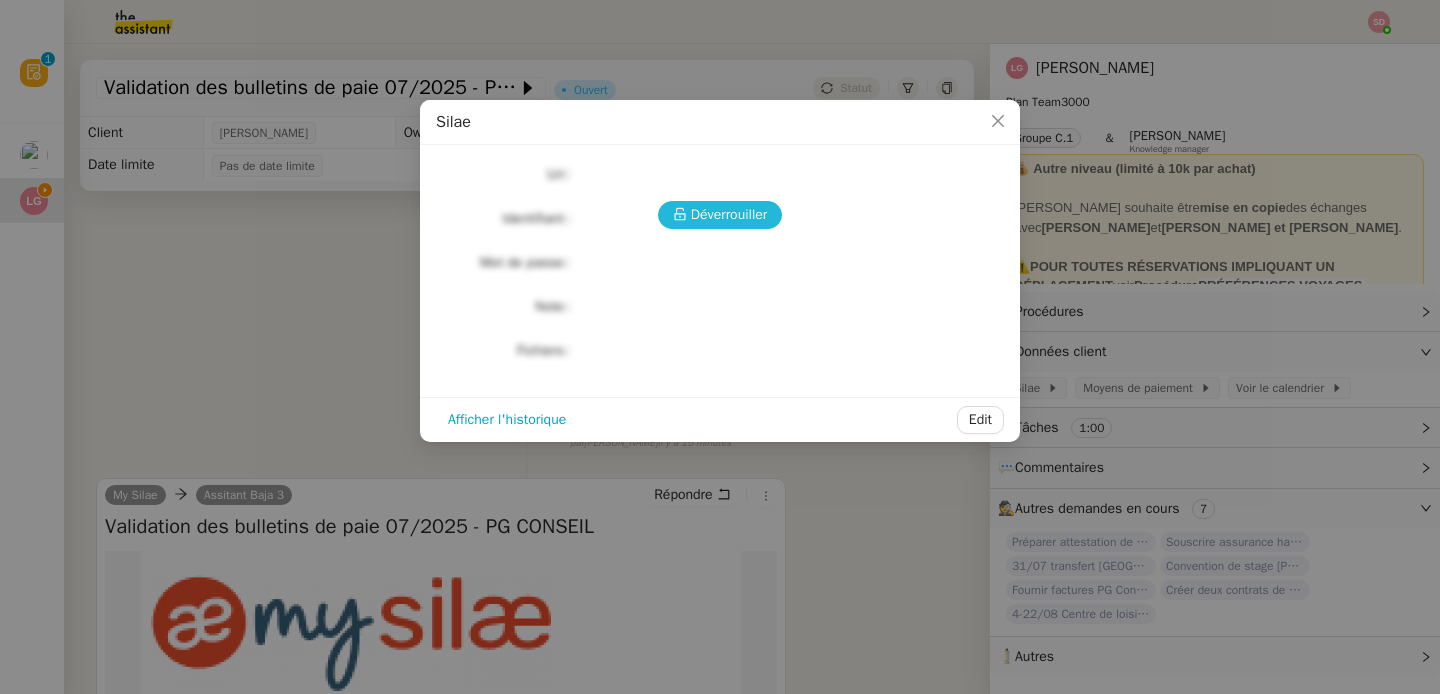 click on "Déverrouiller" at bounding box center [729, 214] 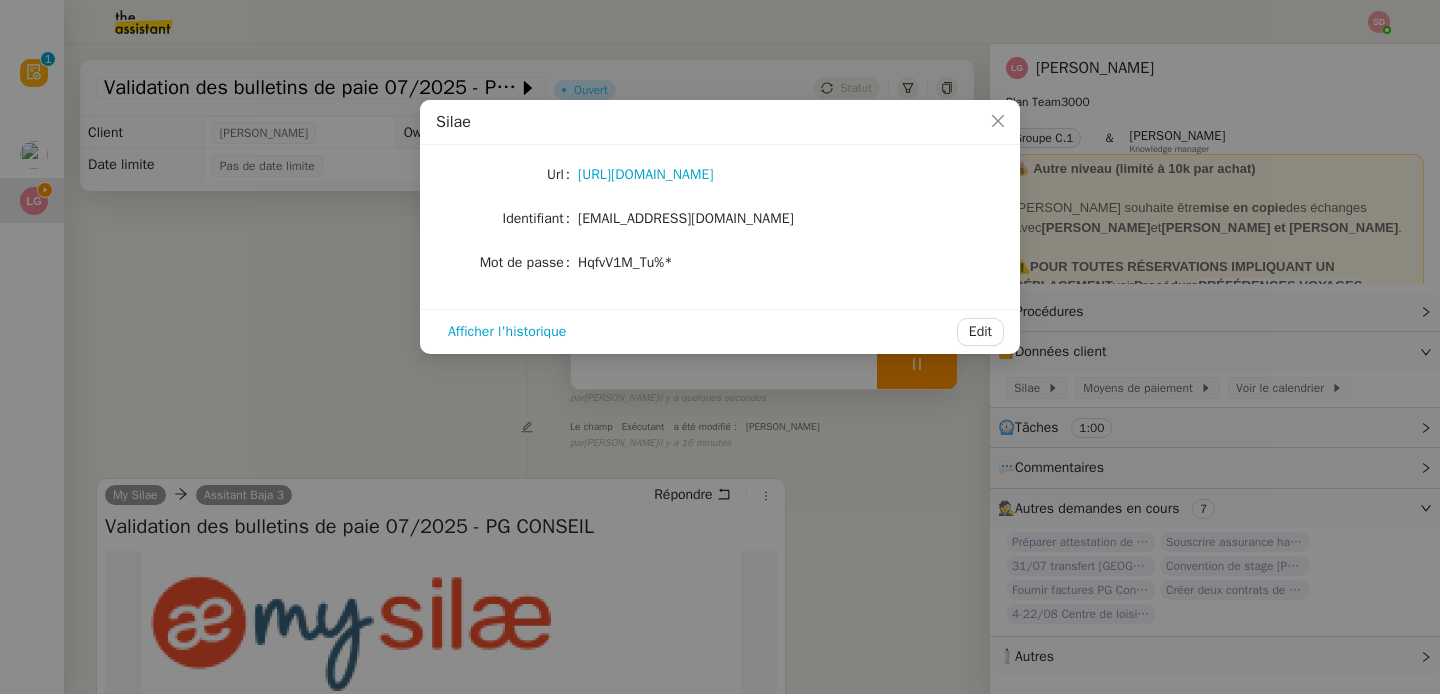 click on "[EMAIL_ADDRESS][DOMAIN_NAME]" 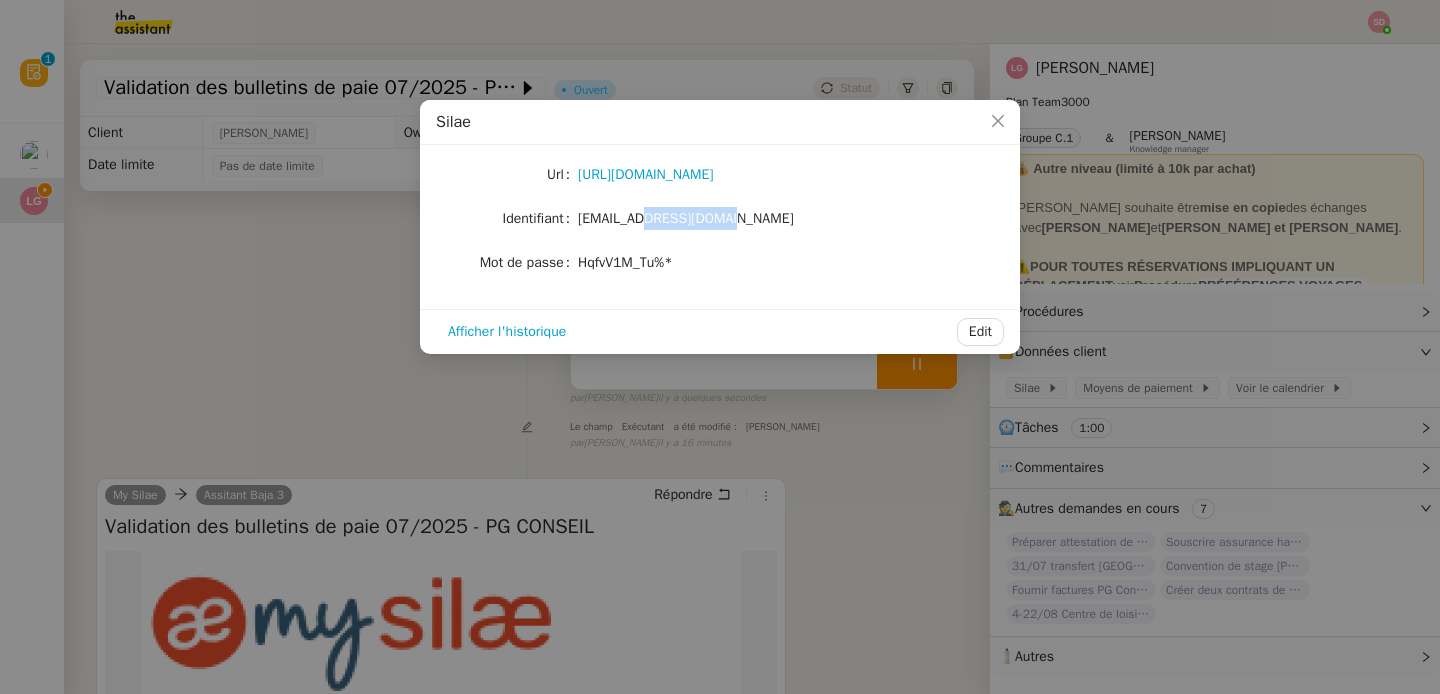 click on "[EMAIL_ADDRESS][DOMAIN_NAME]" 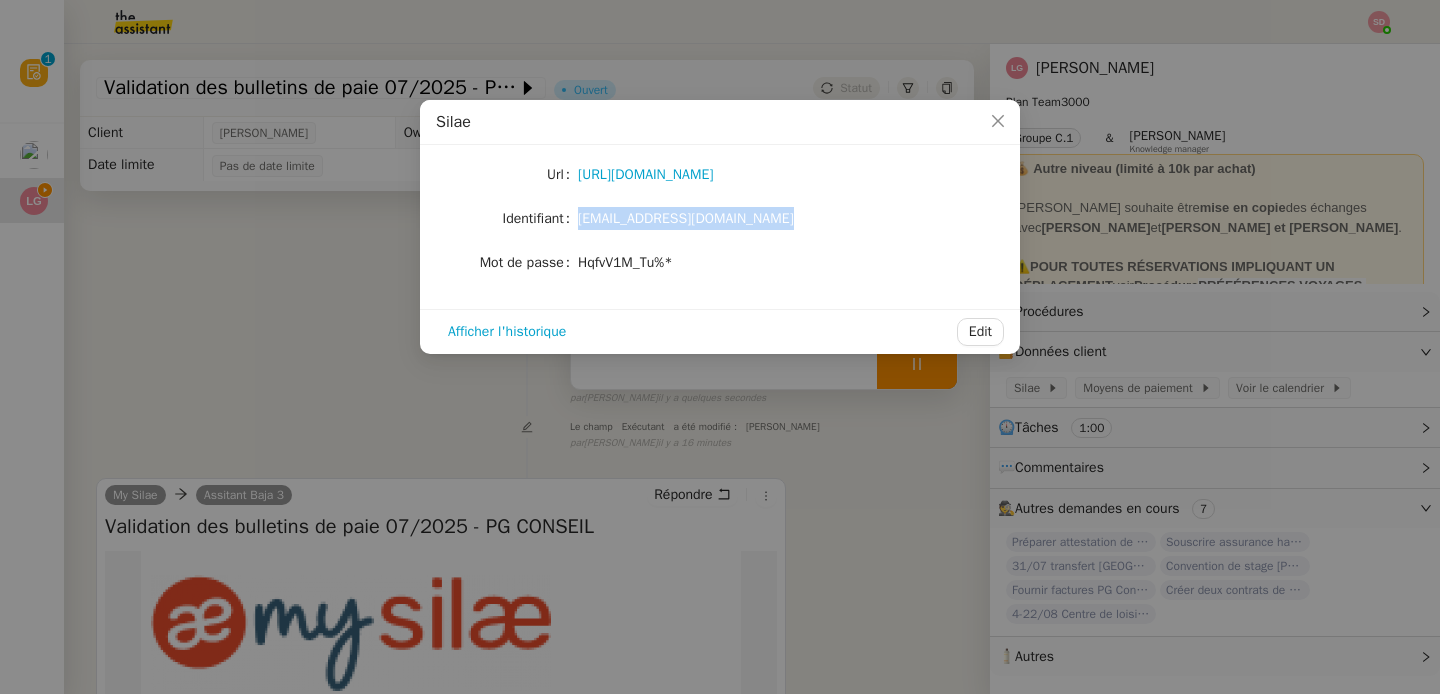 click on "[EMAIL_ADDRESS][DOMAIN_NAME]" 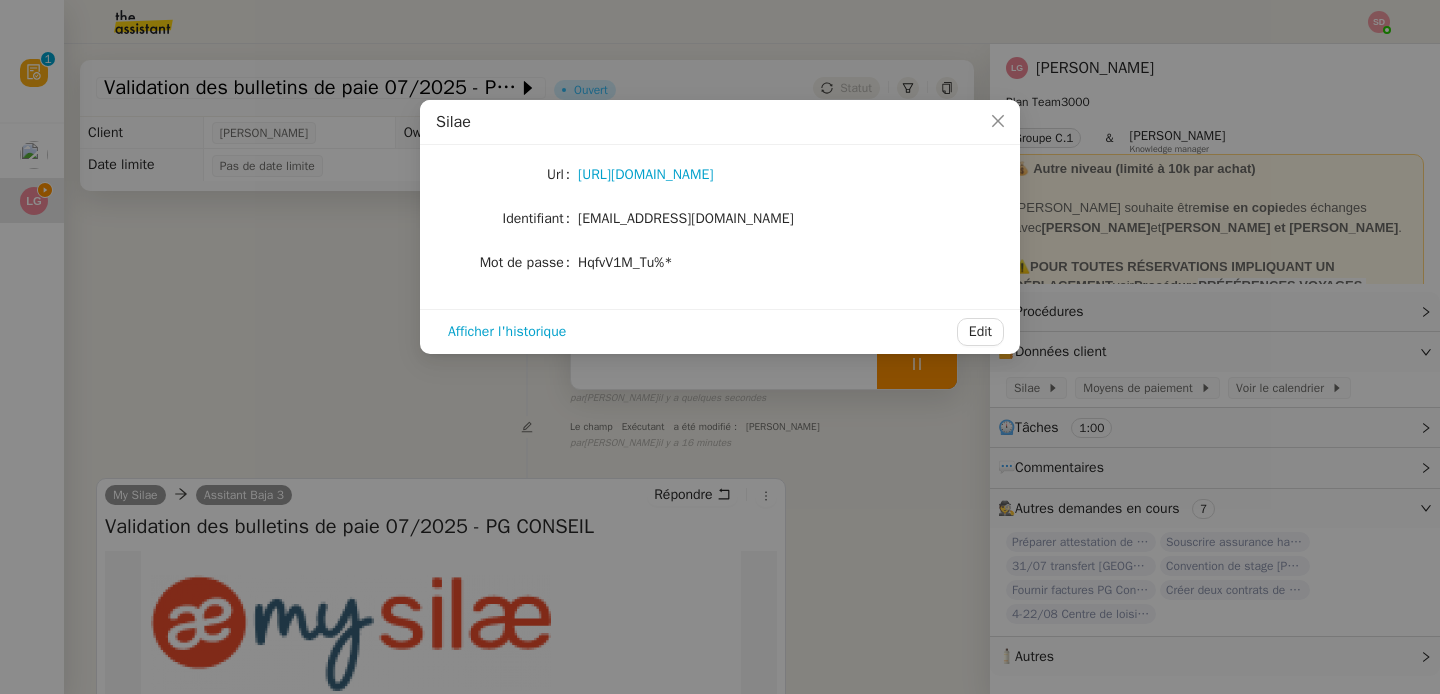click on "HqfvV1M_Tu%*" 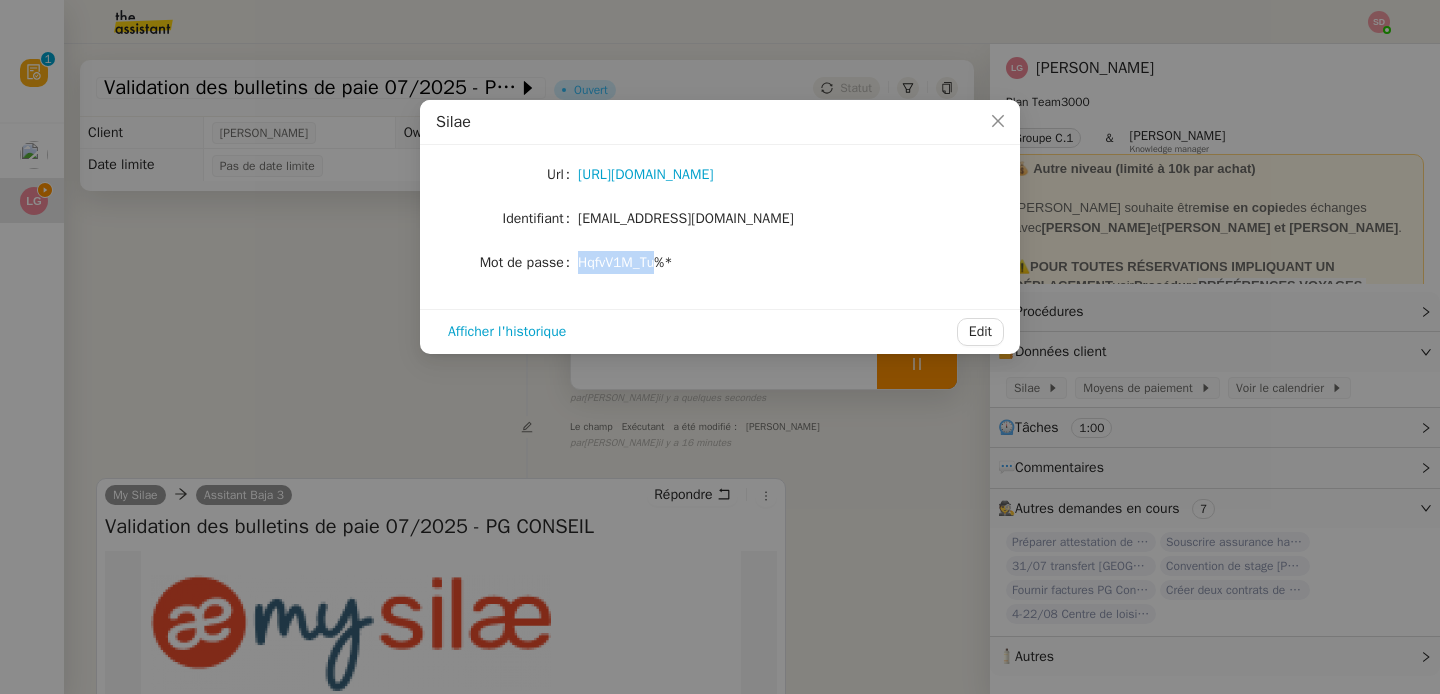click on "HqfvV1M_Tu%*" 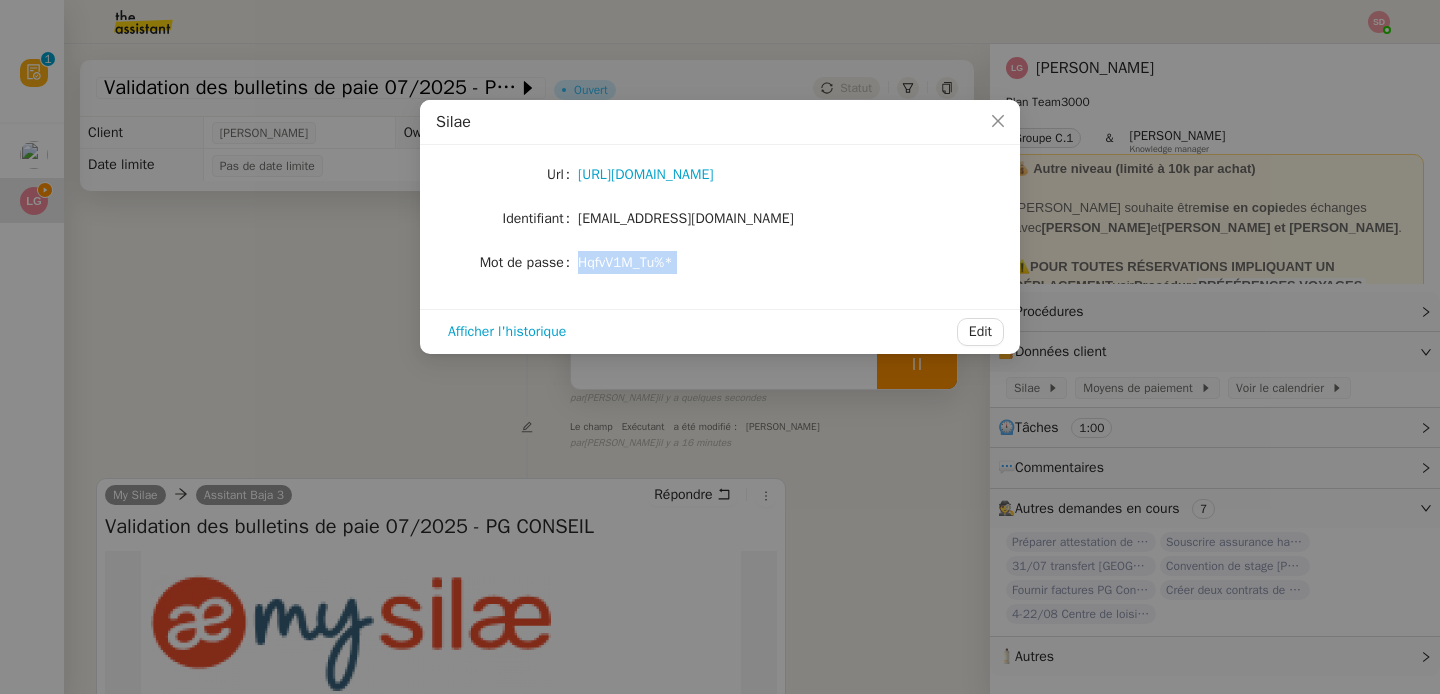 click on "HqfvV1M_Tu%*" 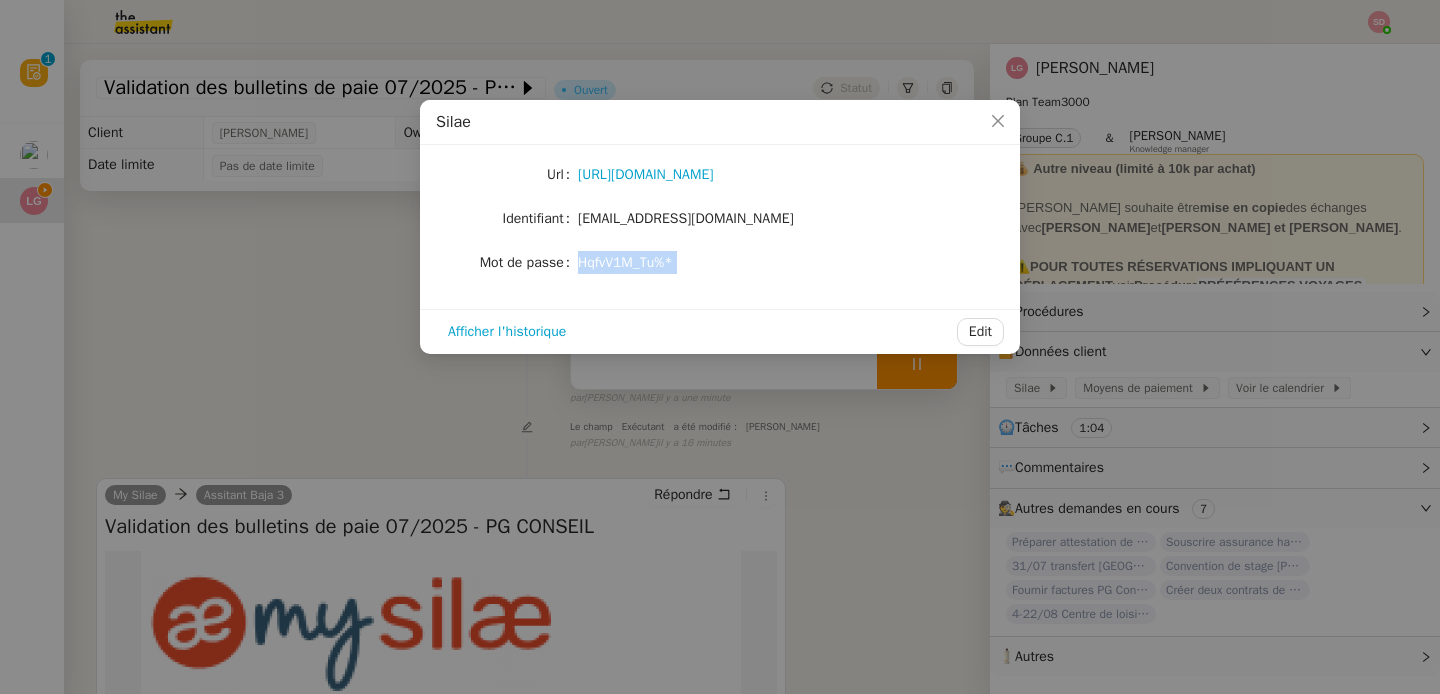 click on "[PERSON_NAME] [URL][DOMAIN_NAME]    Identifiant [EMAIL_ADDRESS][DOMAIN_NAME] Mot de passe [SECURITY_DATA] Afficher l'historique Edit" at bounding box center (720, 347) 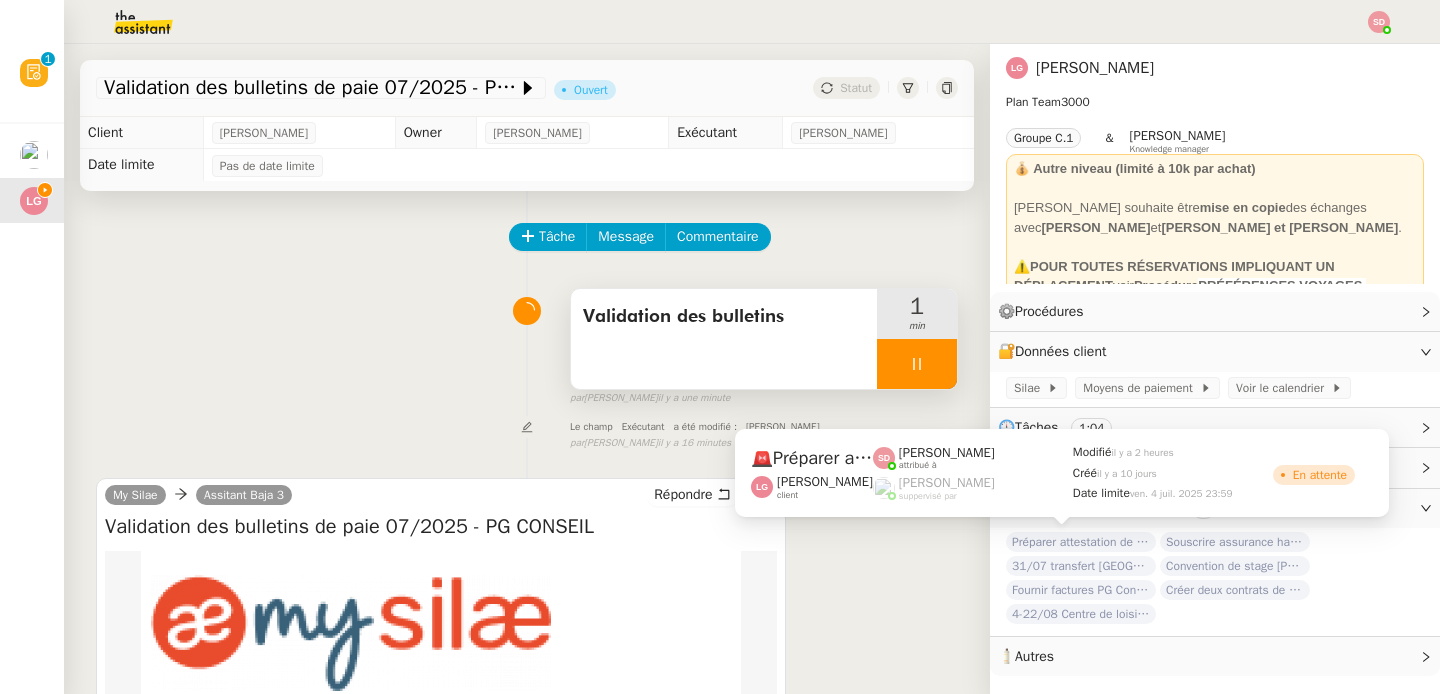 click on "Préparer attestation de fin de stage" 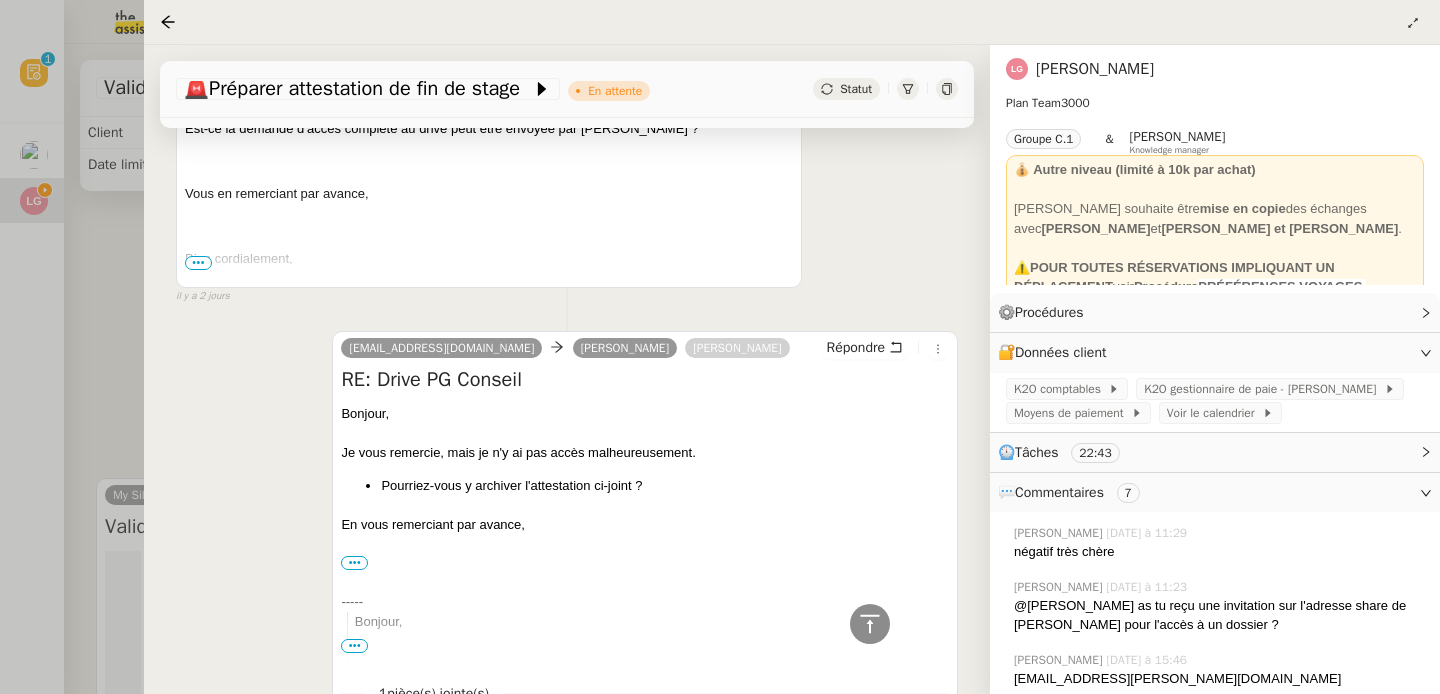 scroll, scrollTop: 4755, scrollLeft: 0, axis: vertical 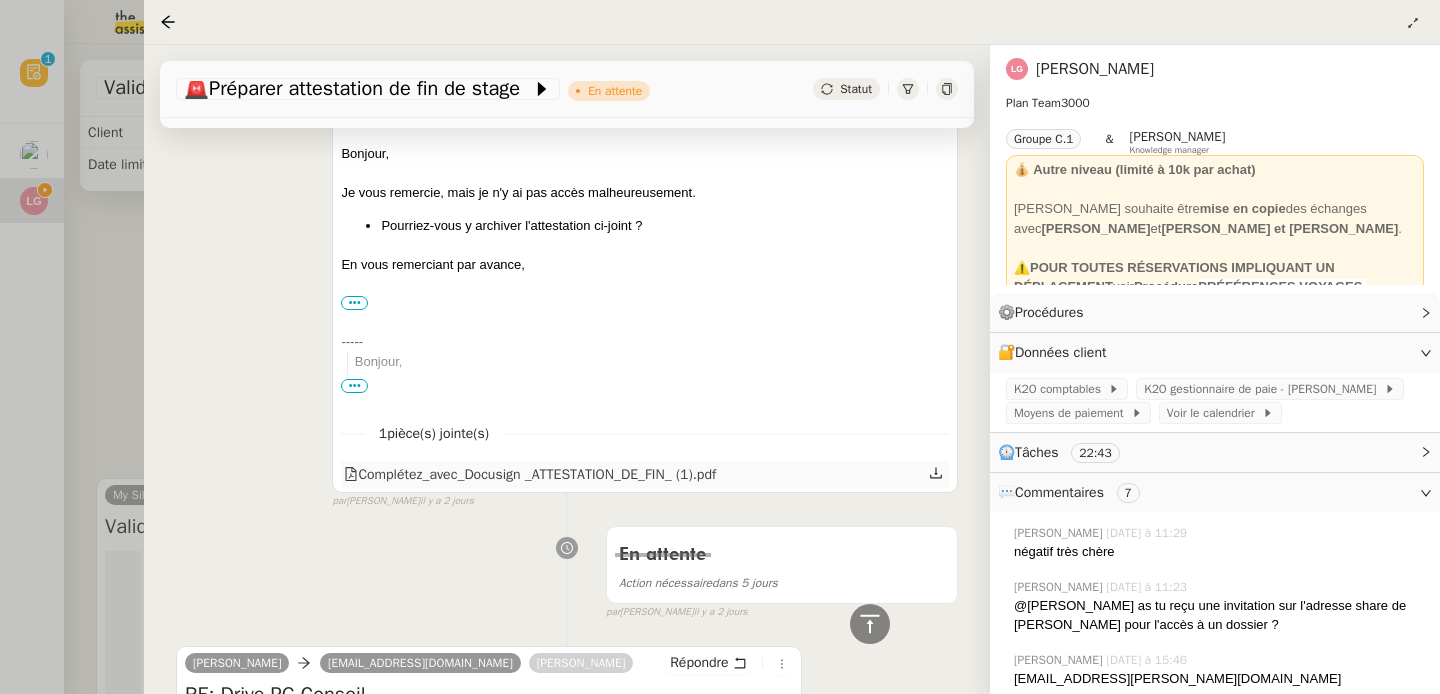 click on "Complétez_avec_Docusign _ATTESTATION_DE_FIN_ (1).pdf" 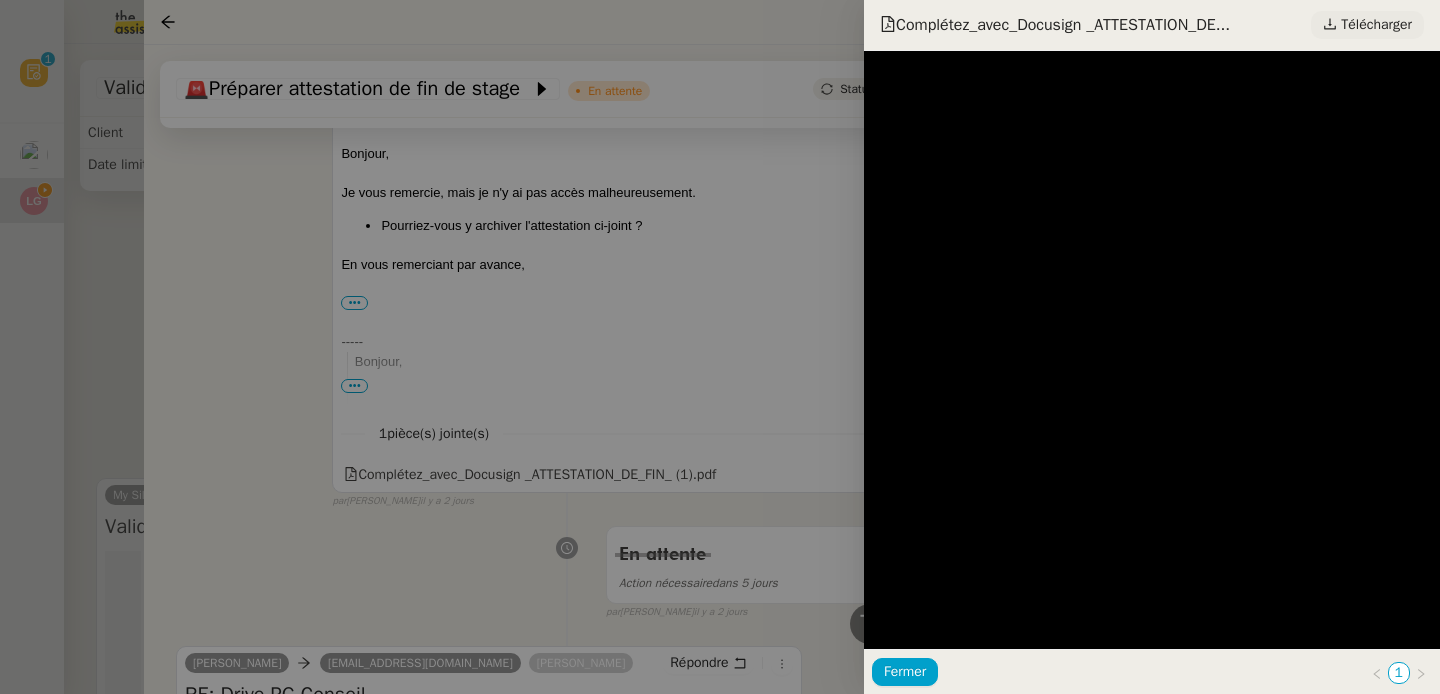 click on "Télécharger" at bounding box center (1376, 25) 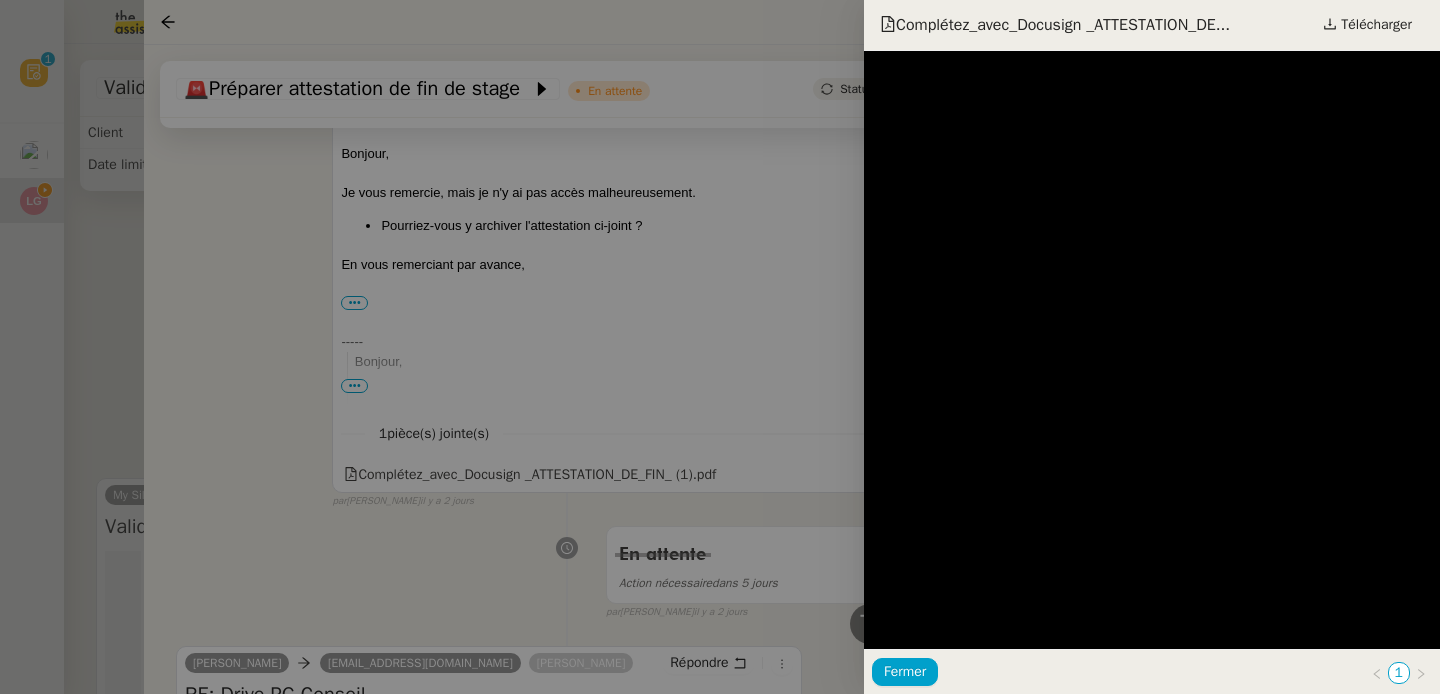 click at bounding box center (720, 347) 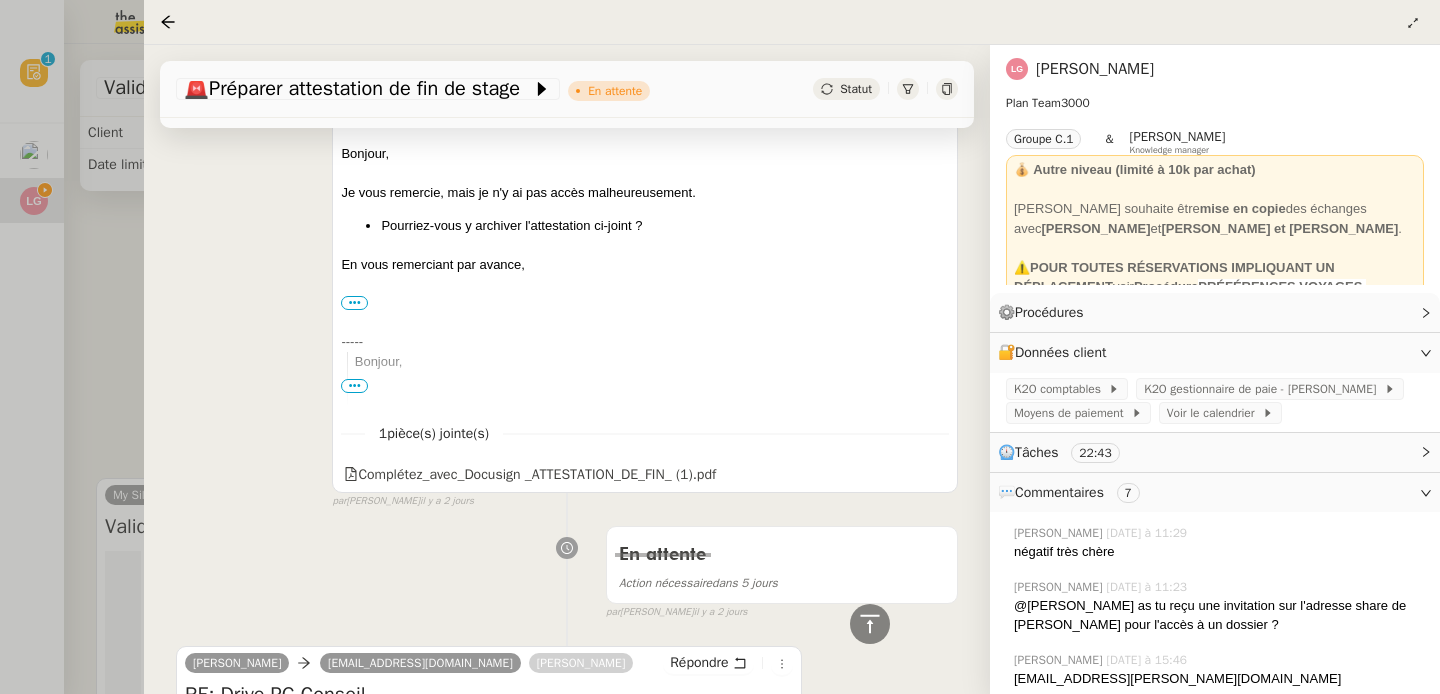 click at bounding box center [720, 347] 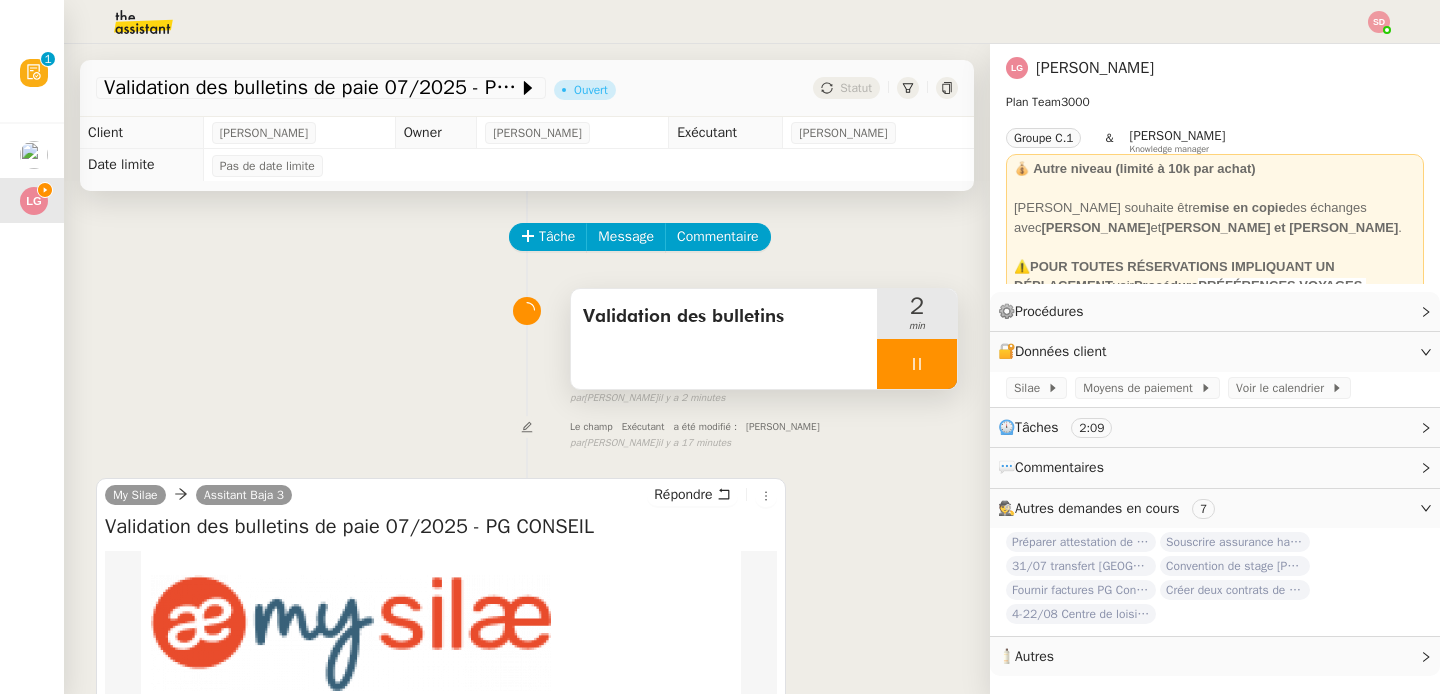click on "Tâche Message Commentaire" 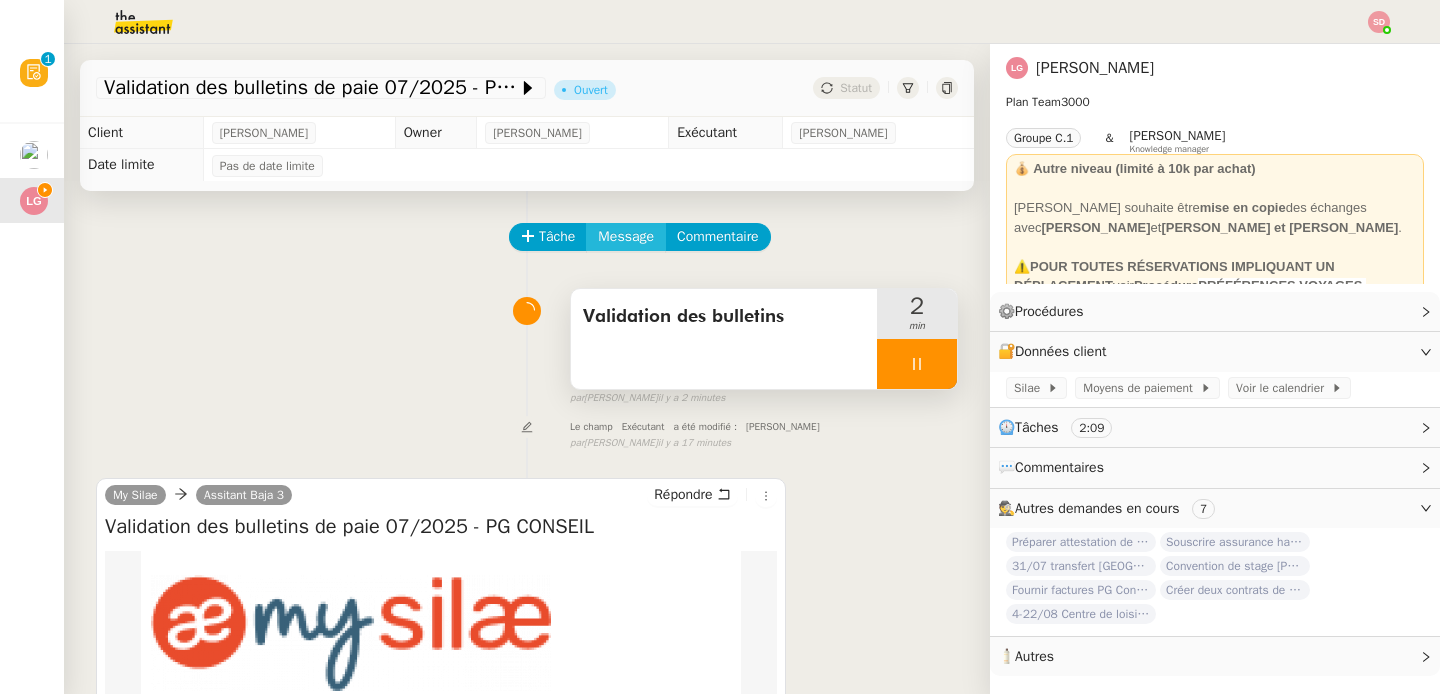 click on "Message" 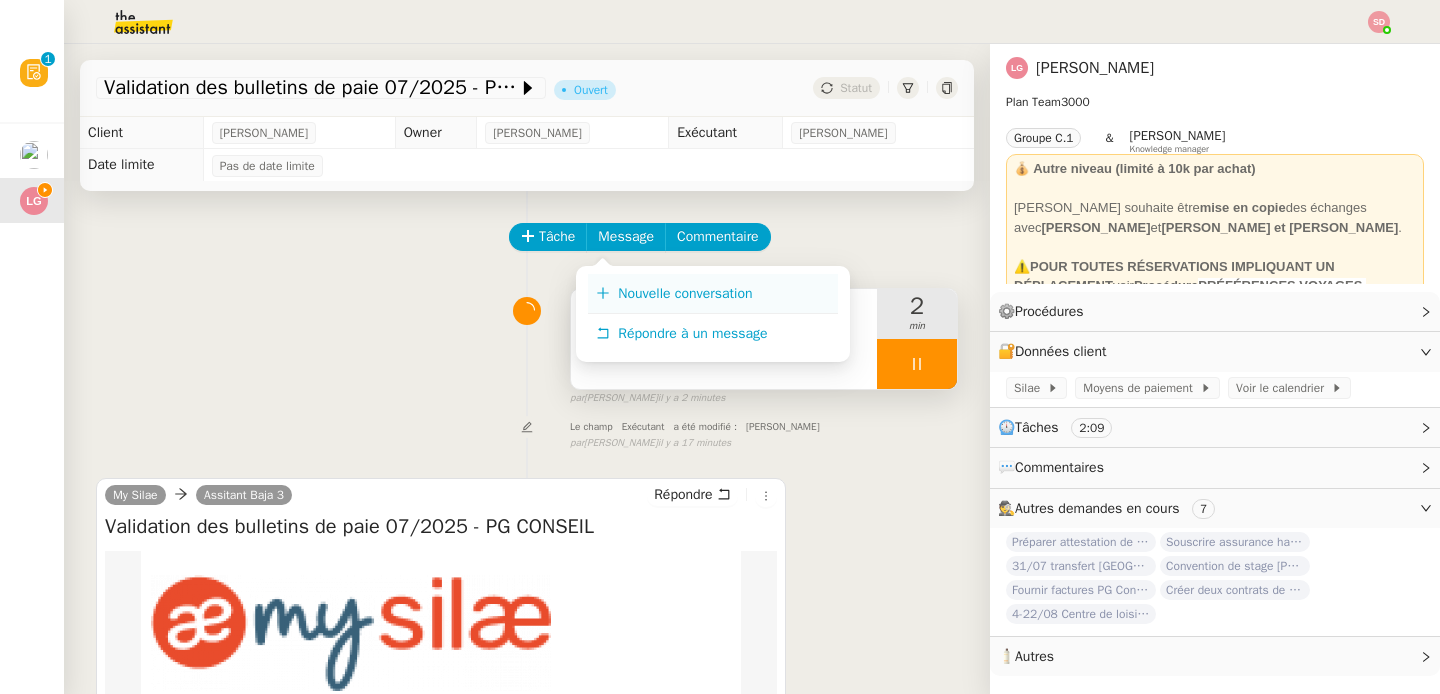 click 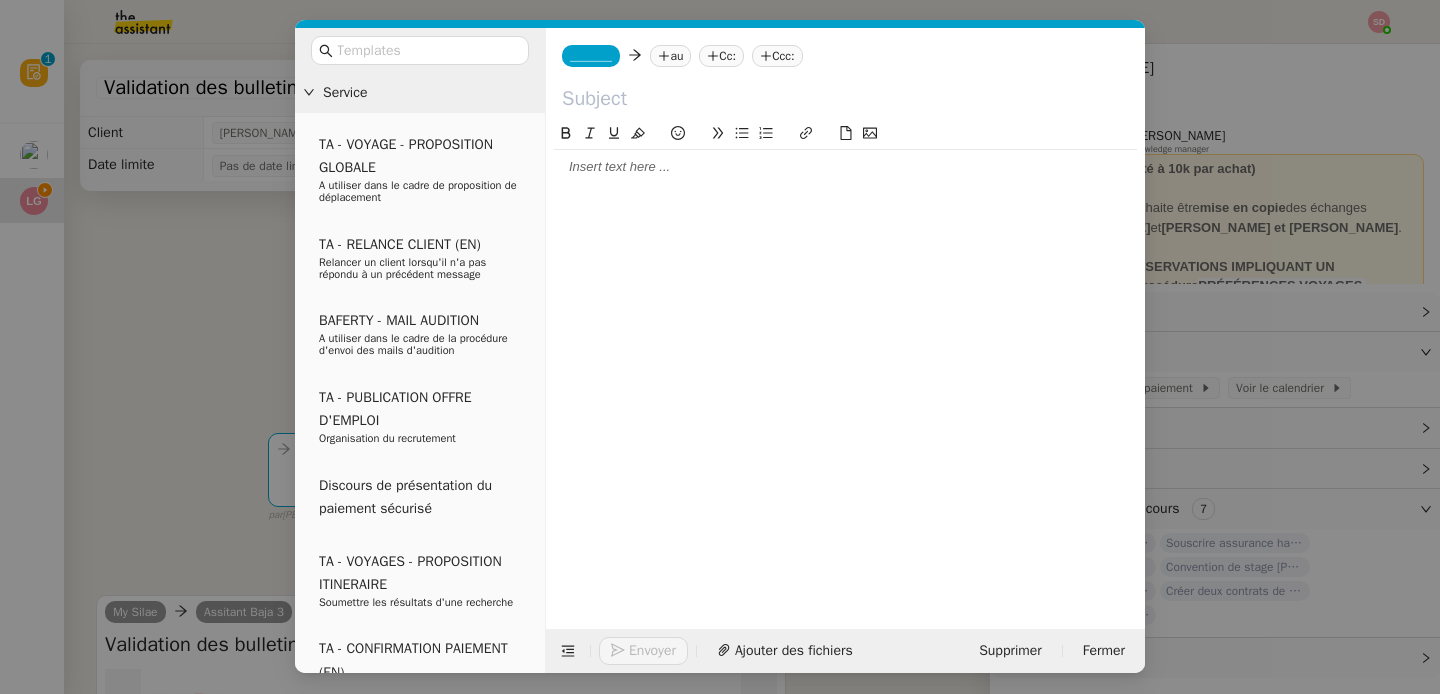 click on "_______" 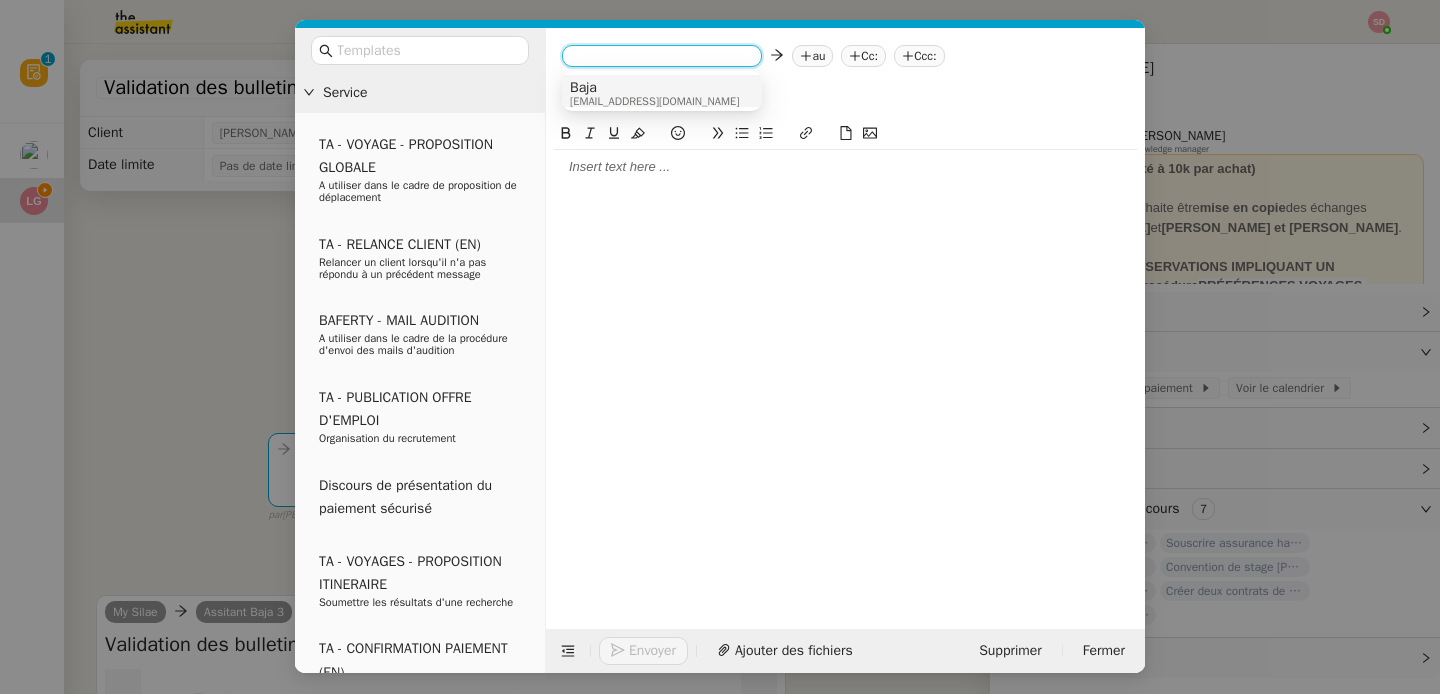 click on "Baja" at bounding box center (654, 88) 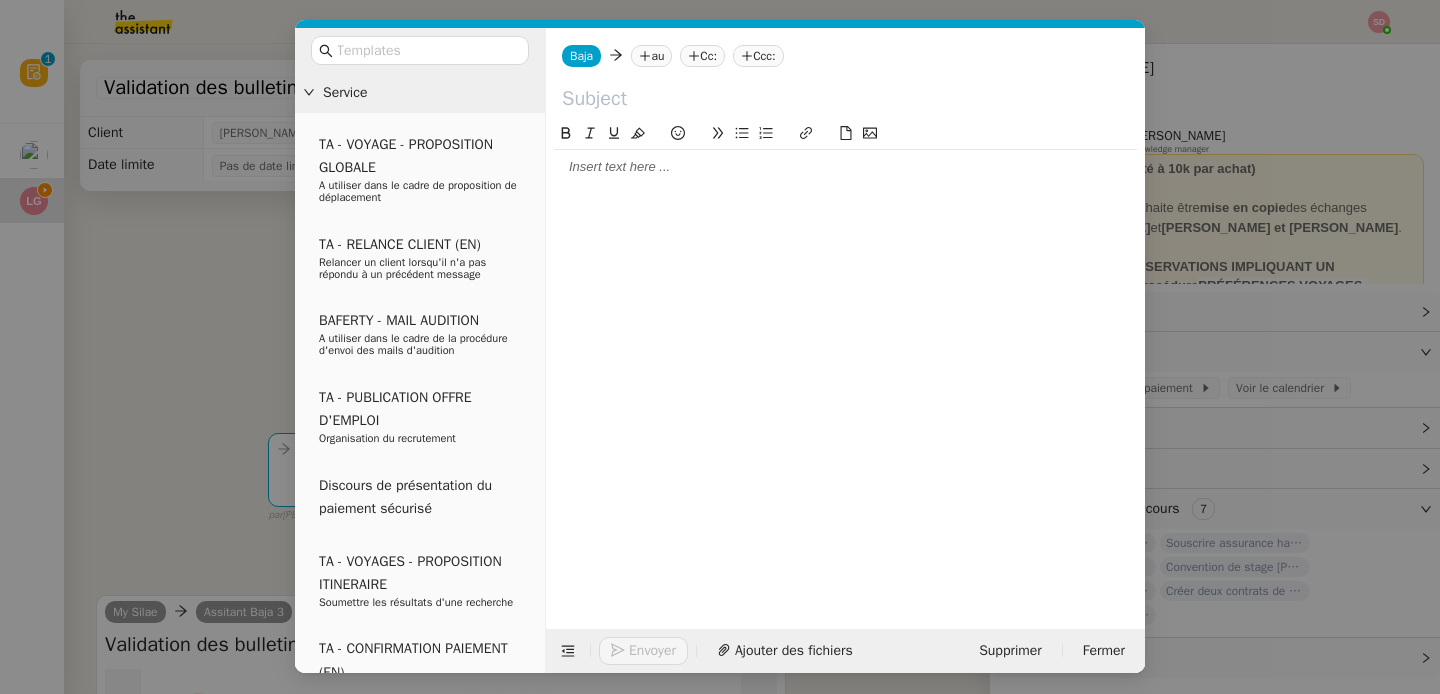 click on "au" 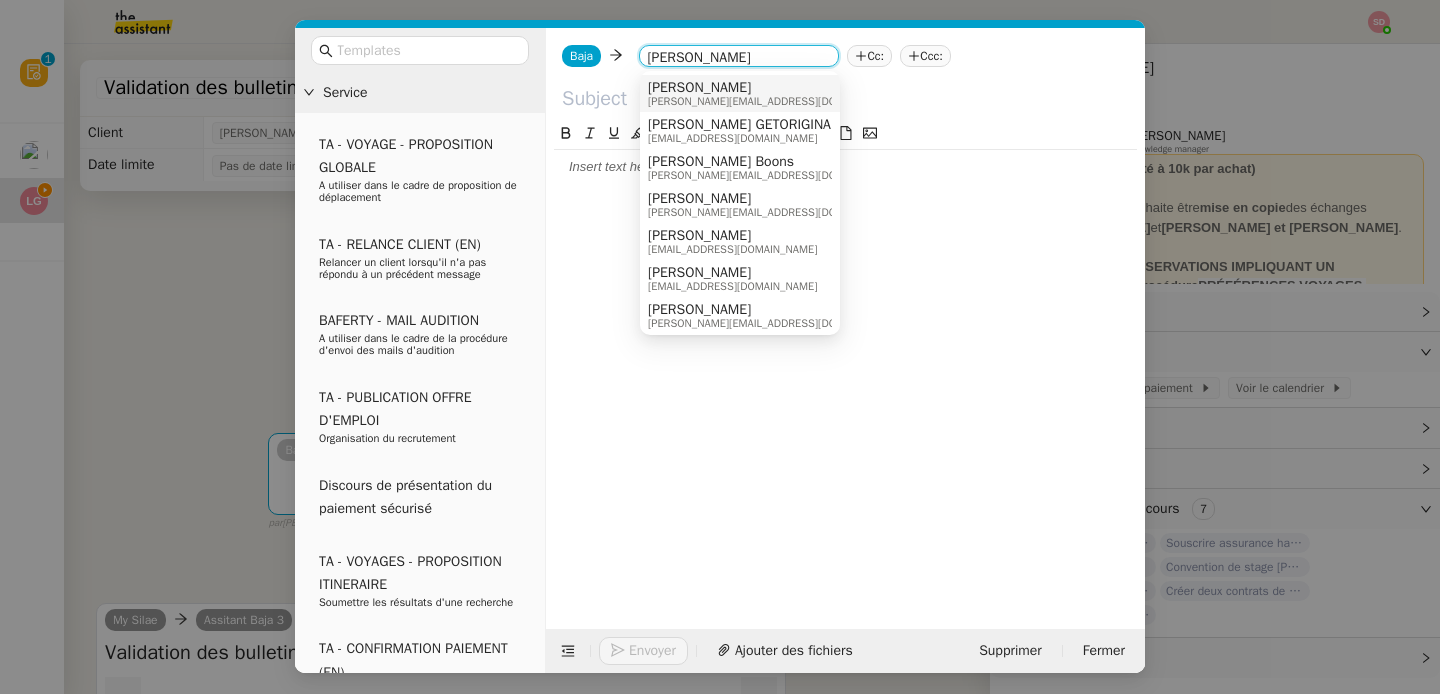 type on "[PERSON_NAME]" 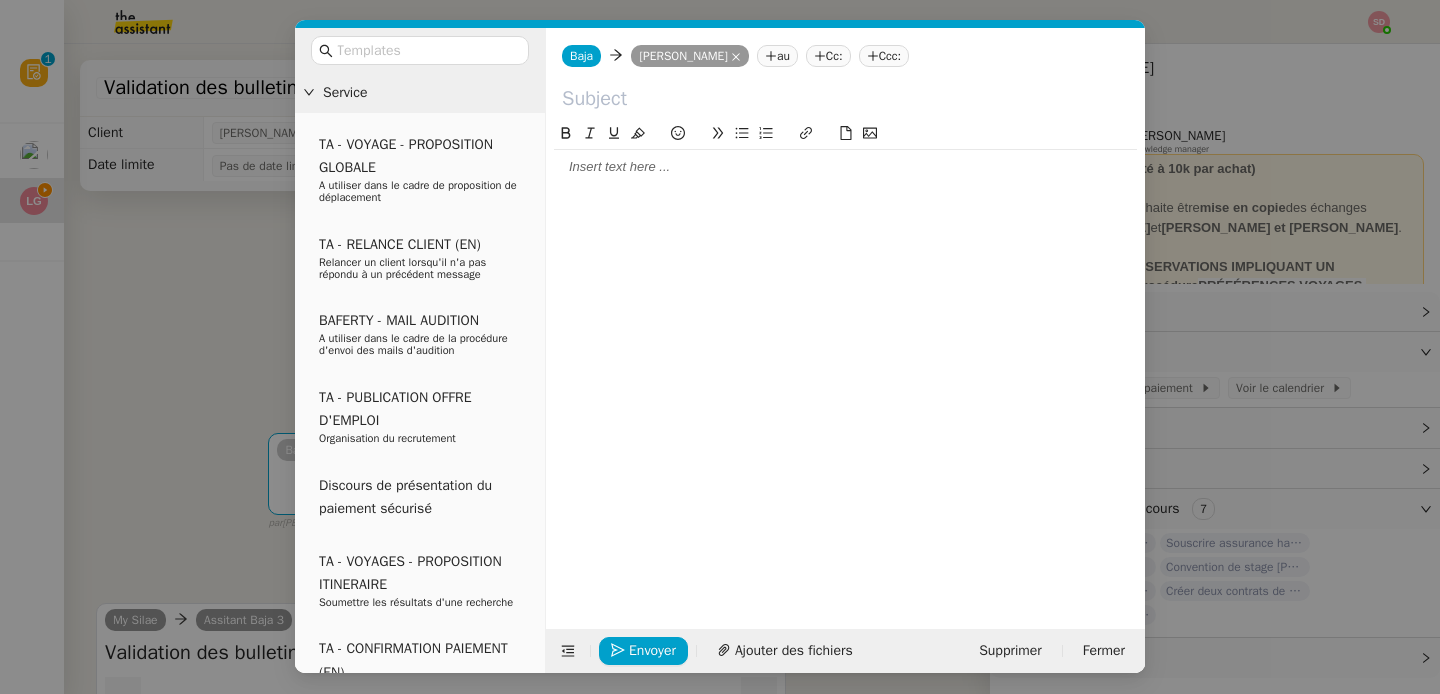 click 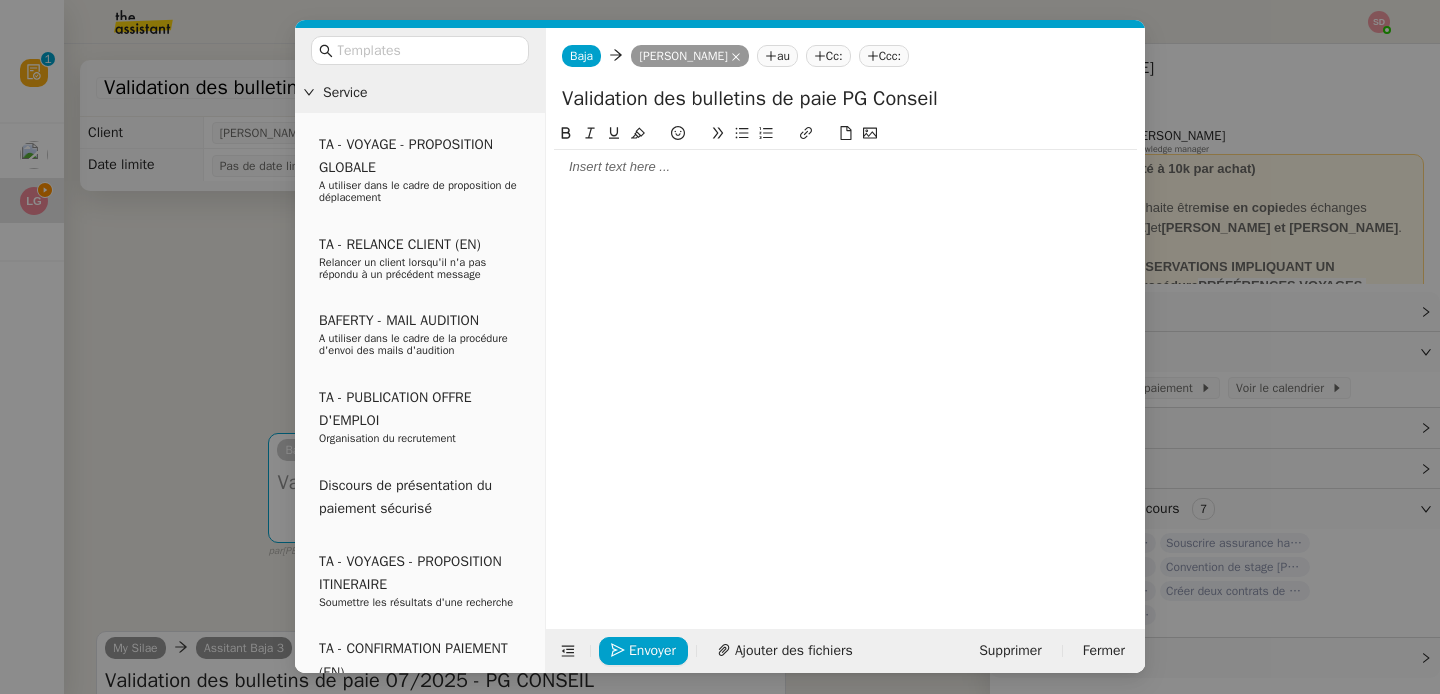 type on "Validation des bulletins de paie PG Conseil" 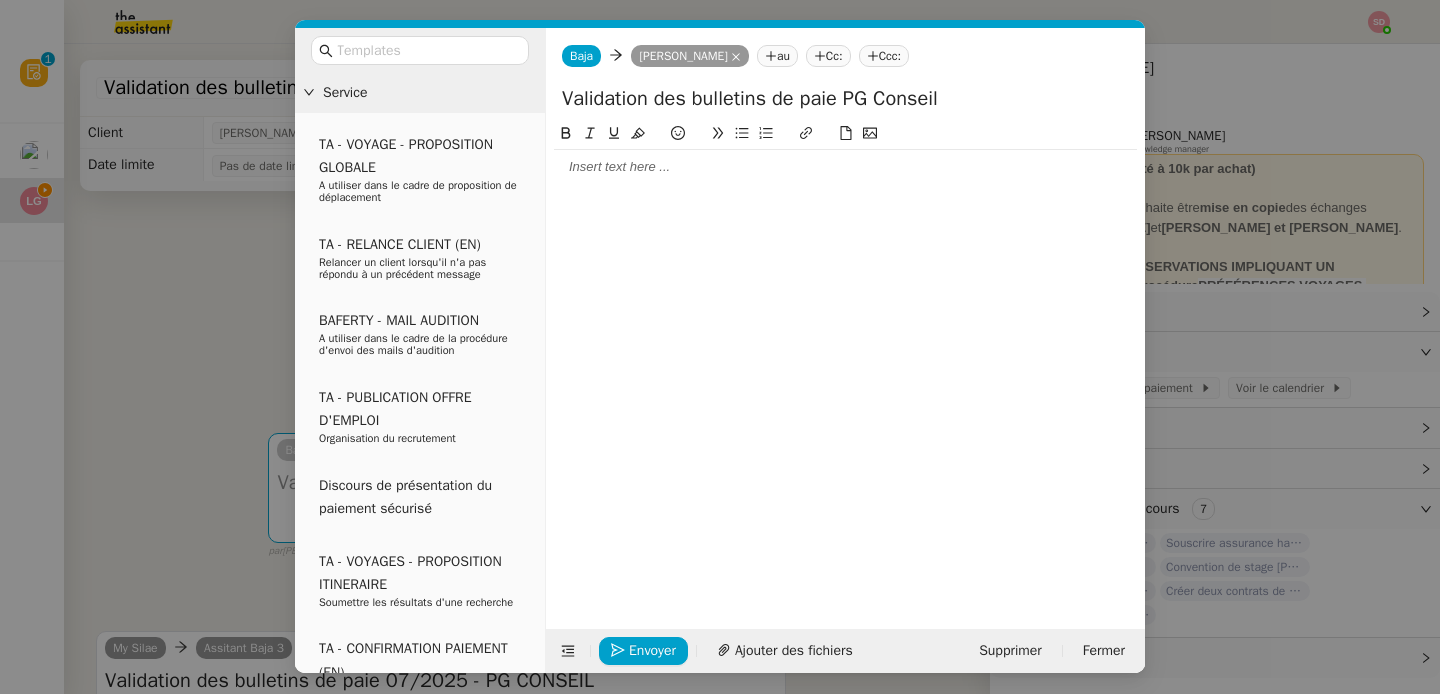 click 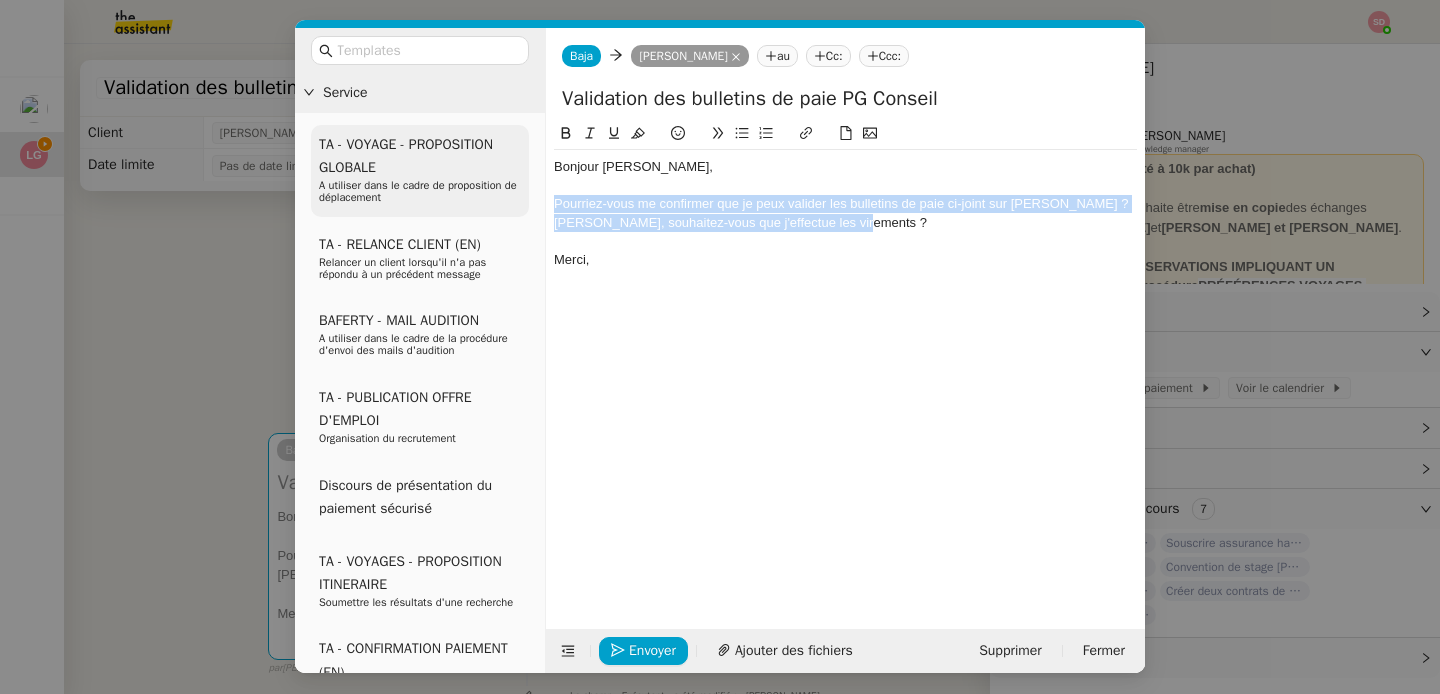 drag, startPoint x: 903, startPoint y: 219, endPoint x: 514, endPoint y: 212, distance: 389.063 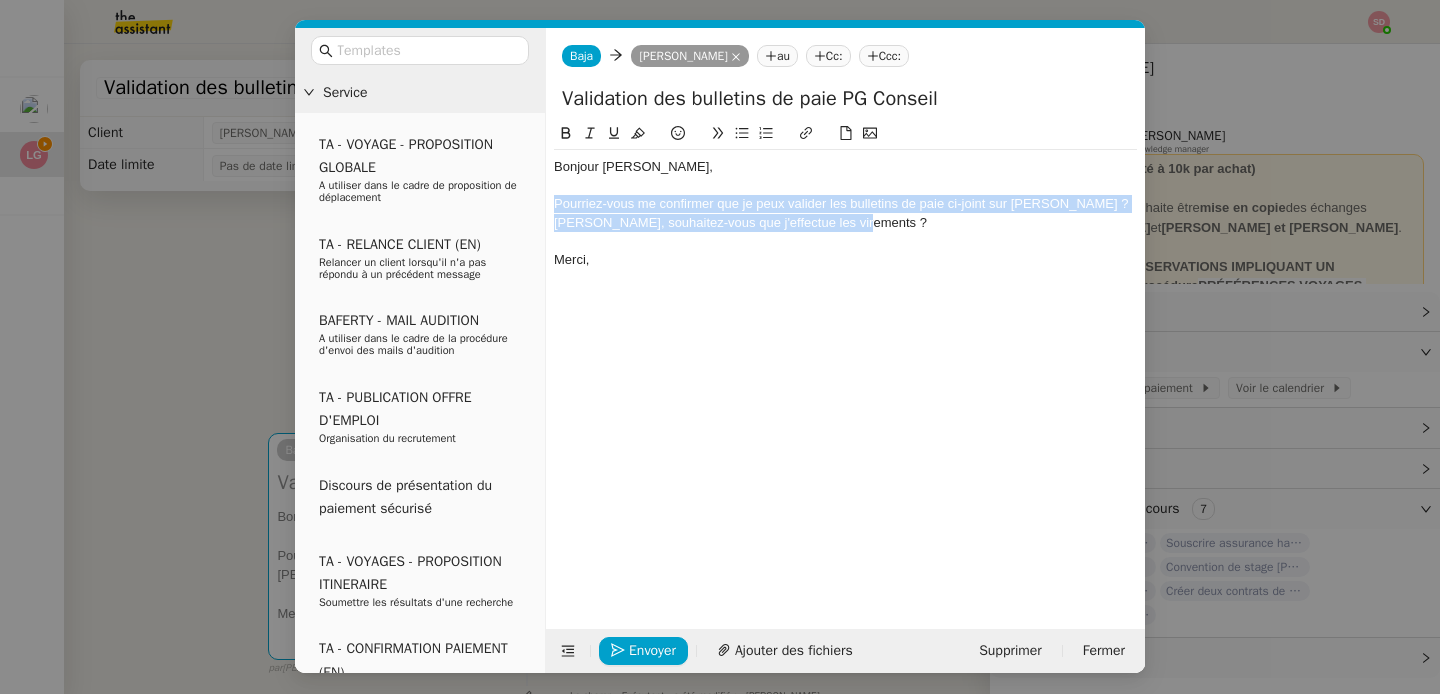 click 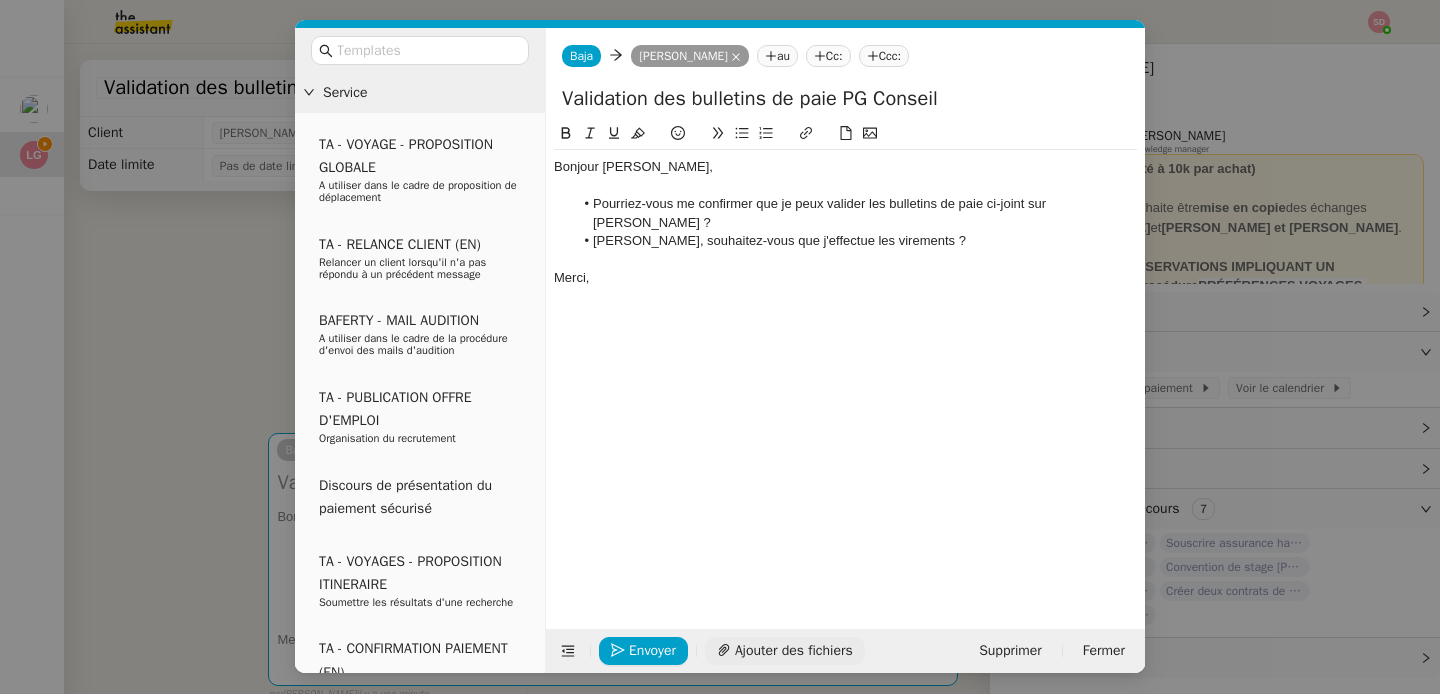 click on "Ajouter des fichiers" 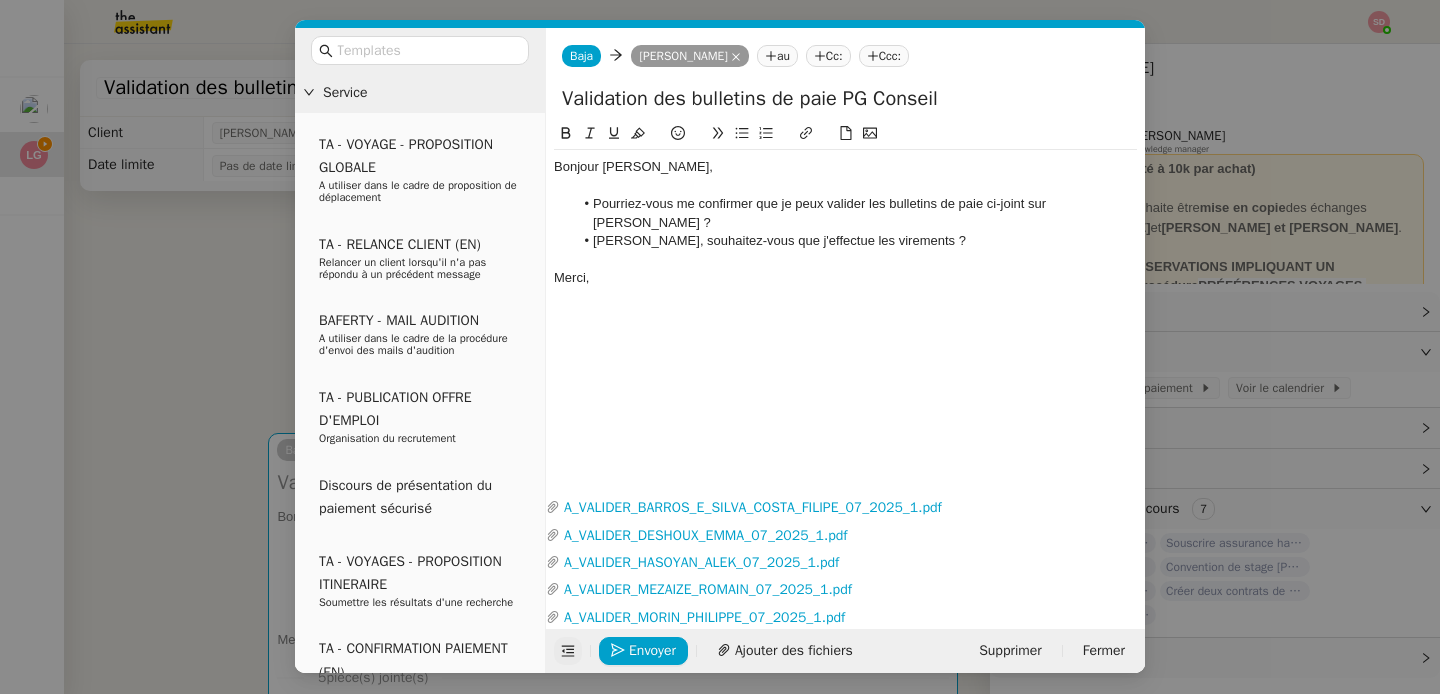 click 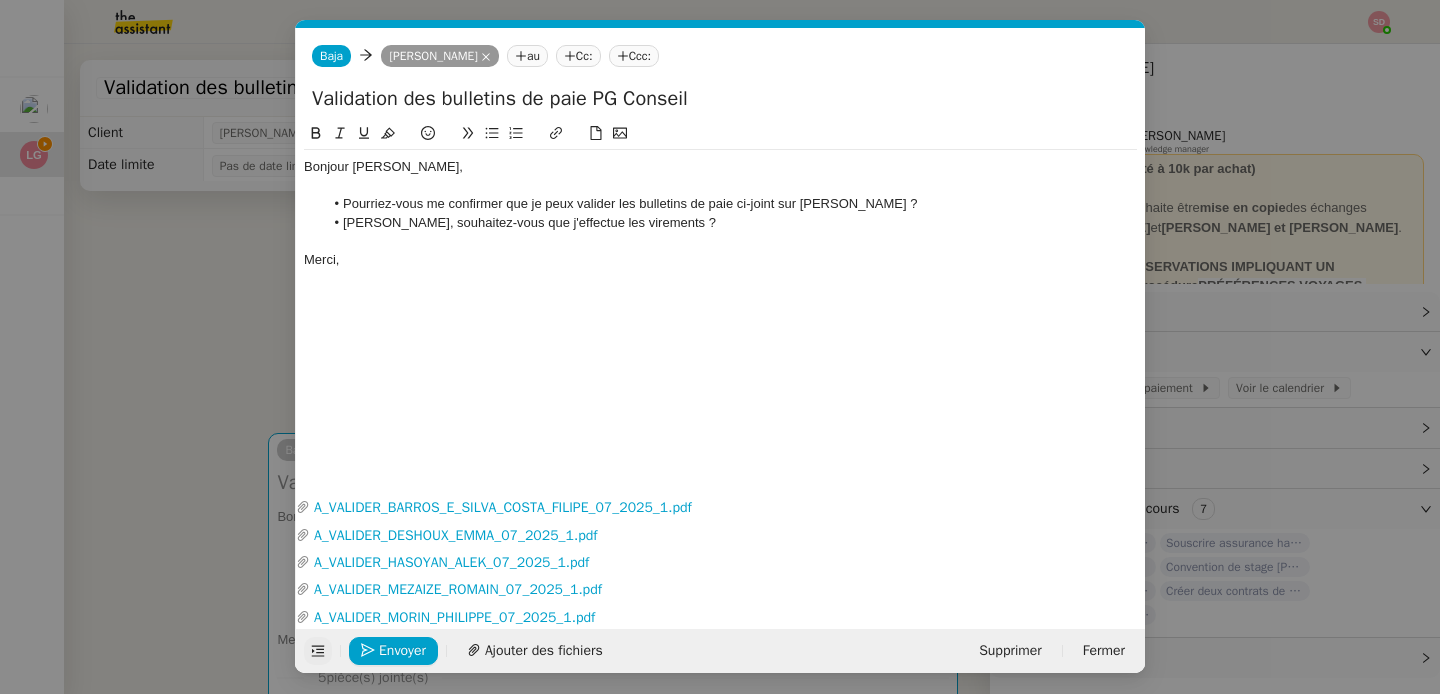 click on "Merci," 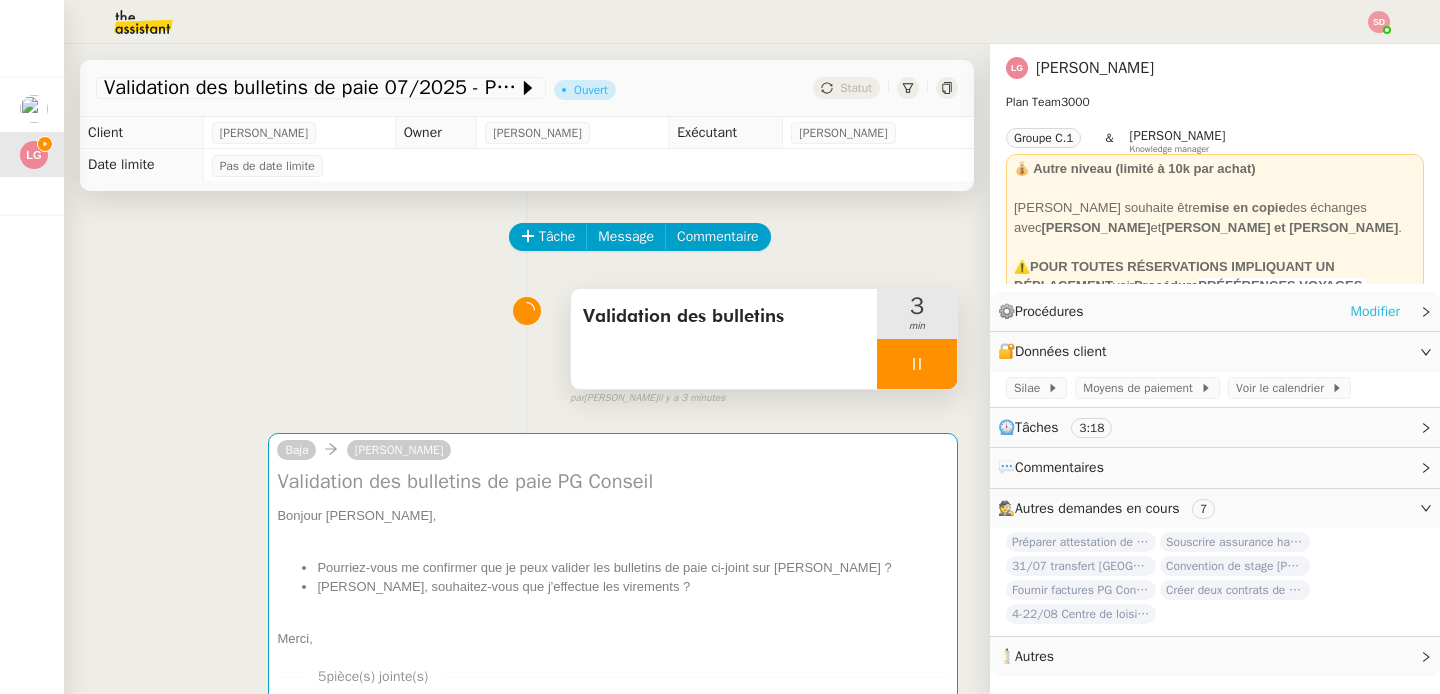 click on "Modifier" 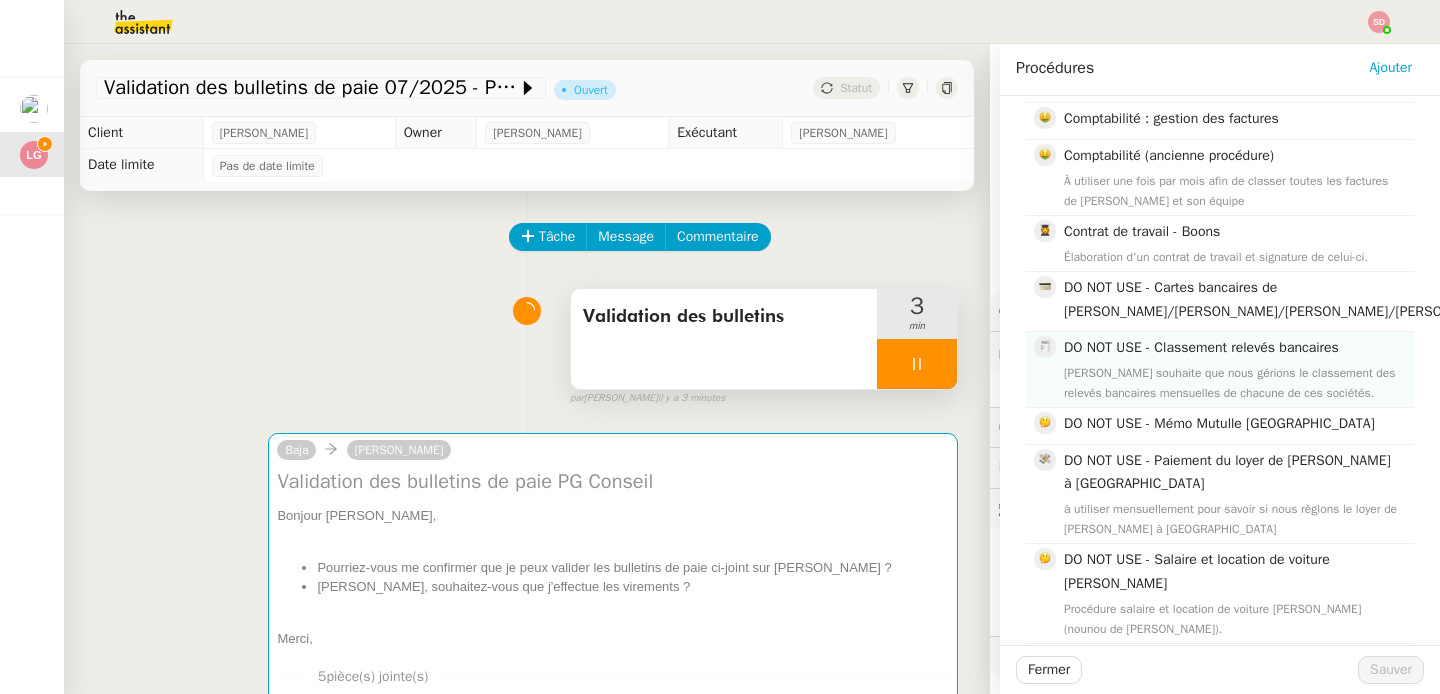 scroll, scrollTop: 0, scrollLeft: 0, axis: both 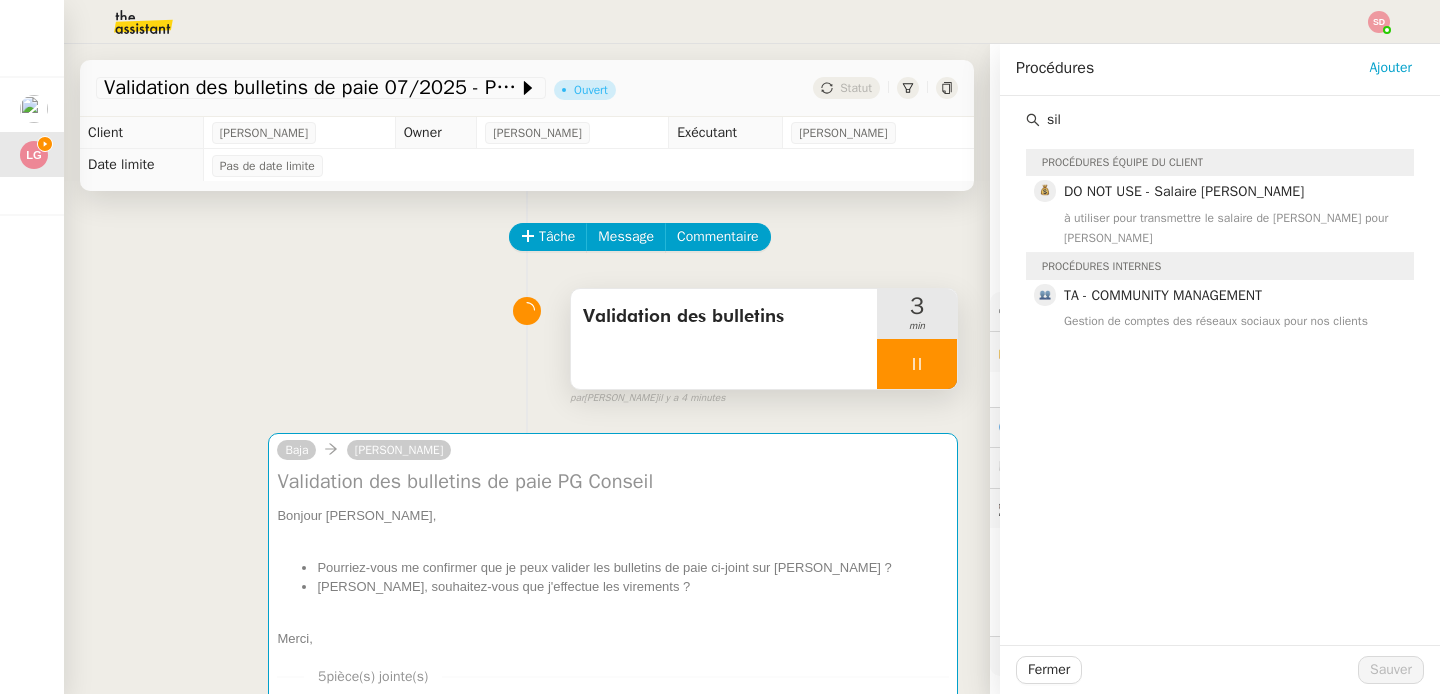 type on "sil" 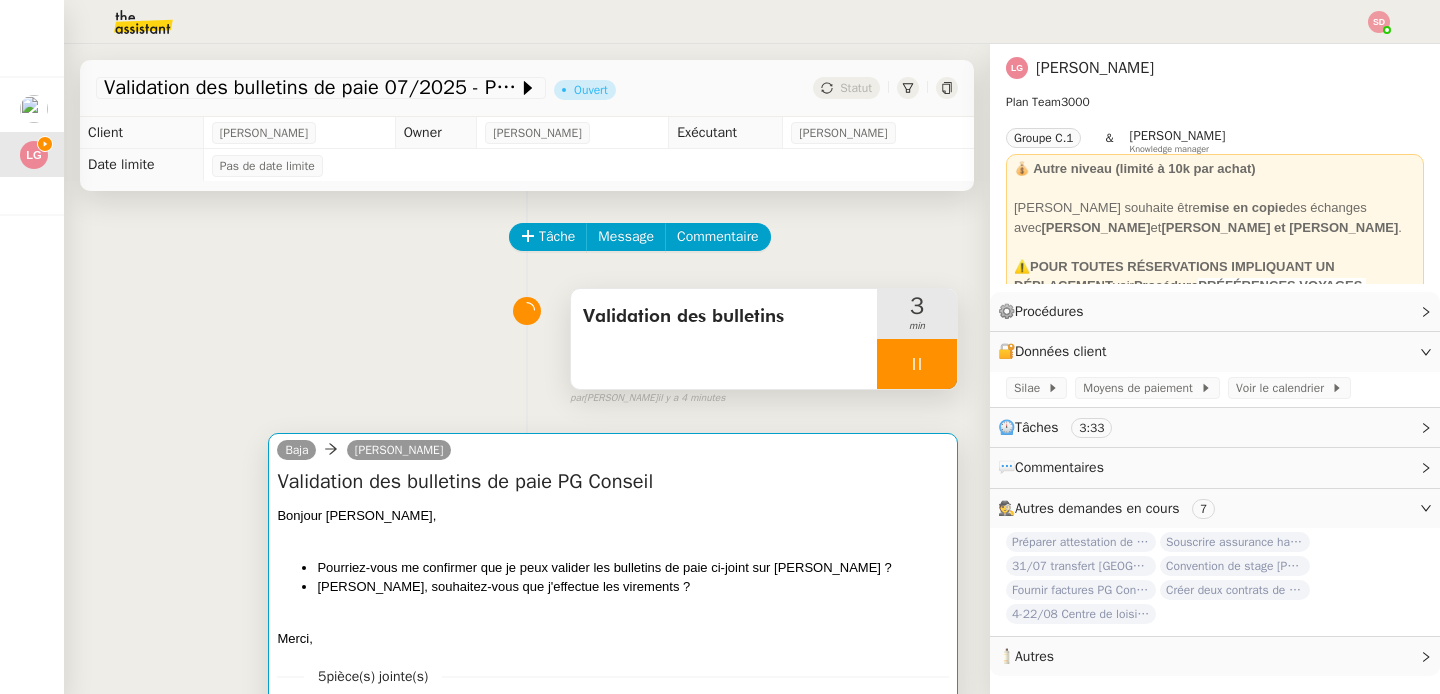 click on "Validation des bulletins de paie PG Conseil
Bonjour [PERSON_NAME], Pourriez-vous me confirmer que je peux valider les bulletins de paie ci-joint sur [PERSON_NAME] ? Aussi, souhaitez-vous que j'effectue les virements ? [GEOGRAPHIC_DATA], •••" at bounding box center [613, 558] 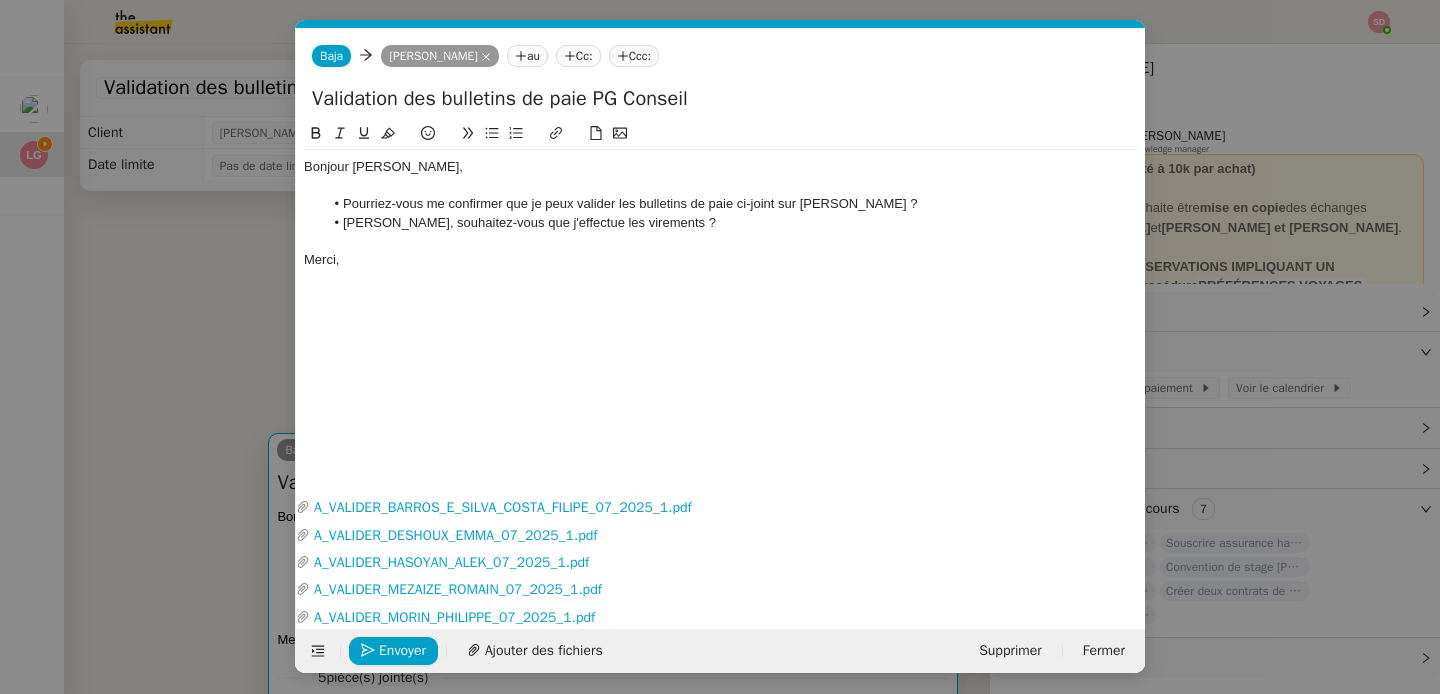 scroll, scrollTop: 0, scrollLeft: 42, axis: horizontal 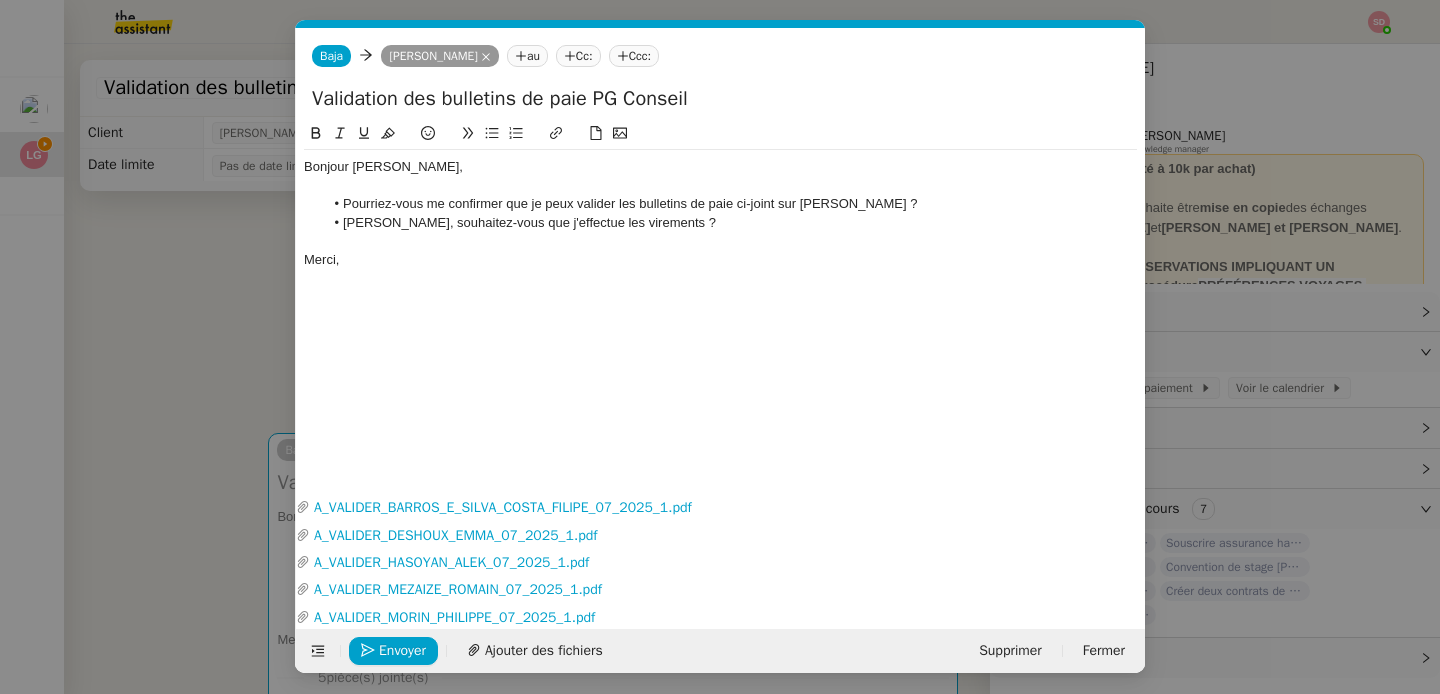 click on "Merci," 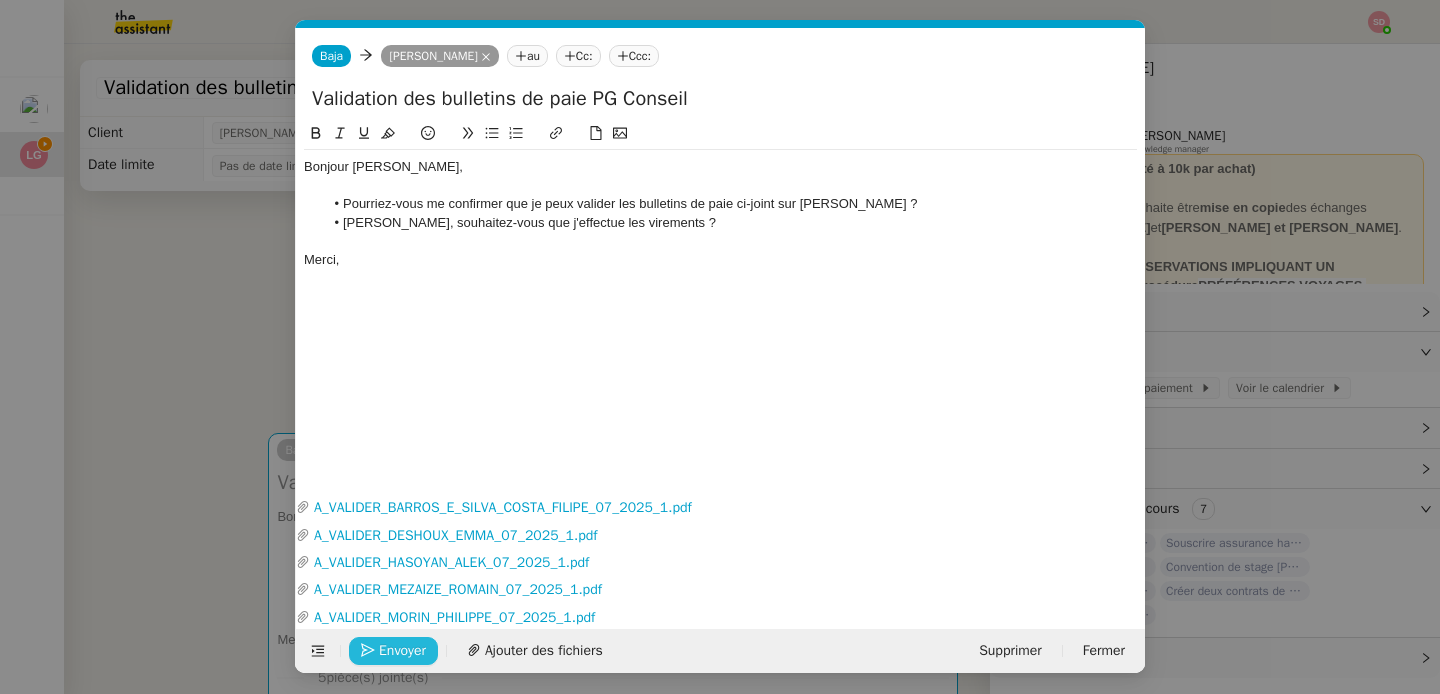 click on "Envoyer" 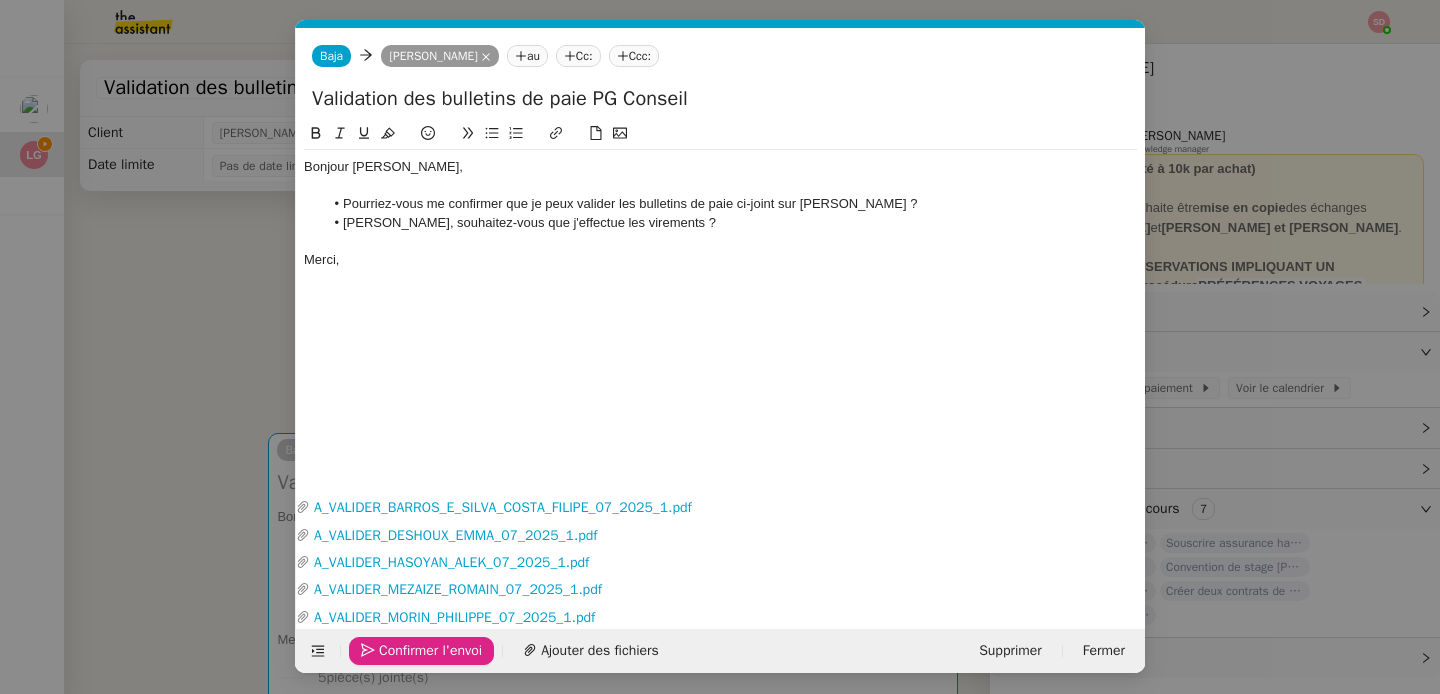 click on "Confirmer l'envoi" 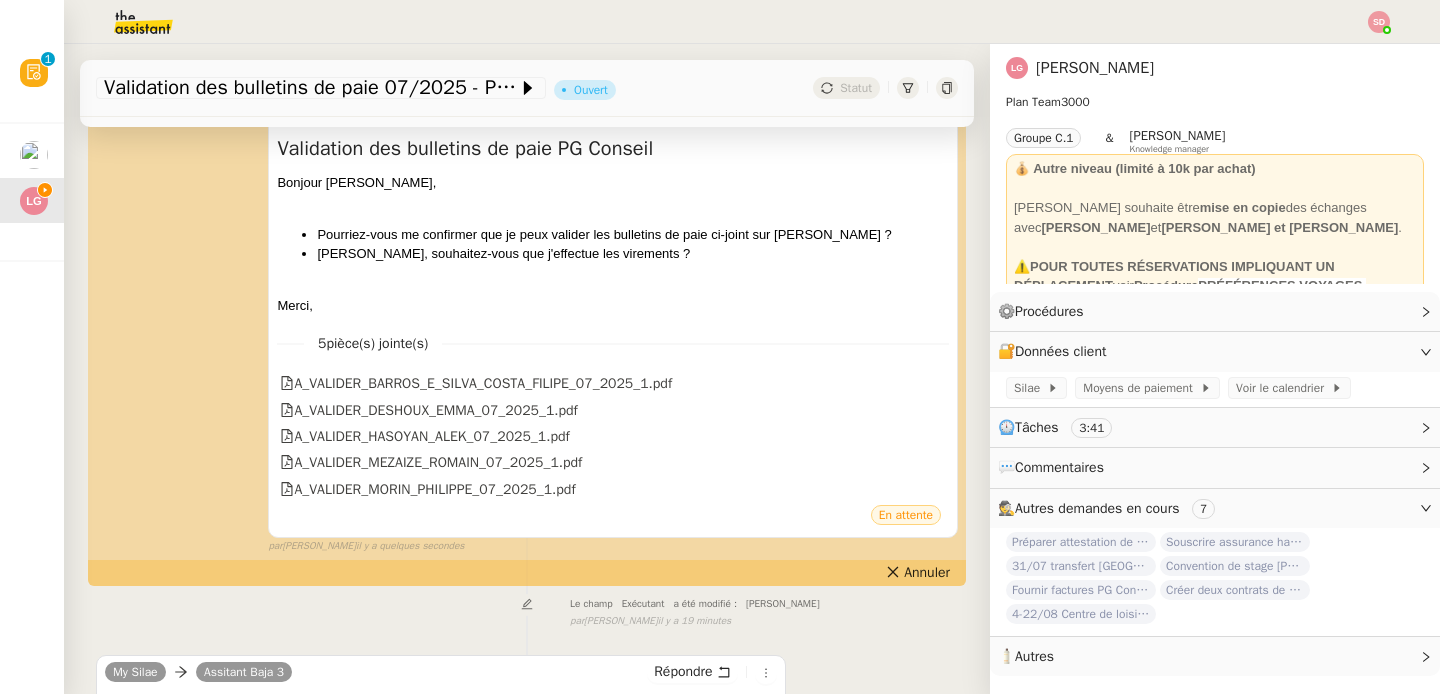 scroll, scrollTop: 0, scrollLeft: 0, axis: both 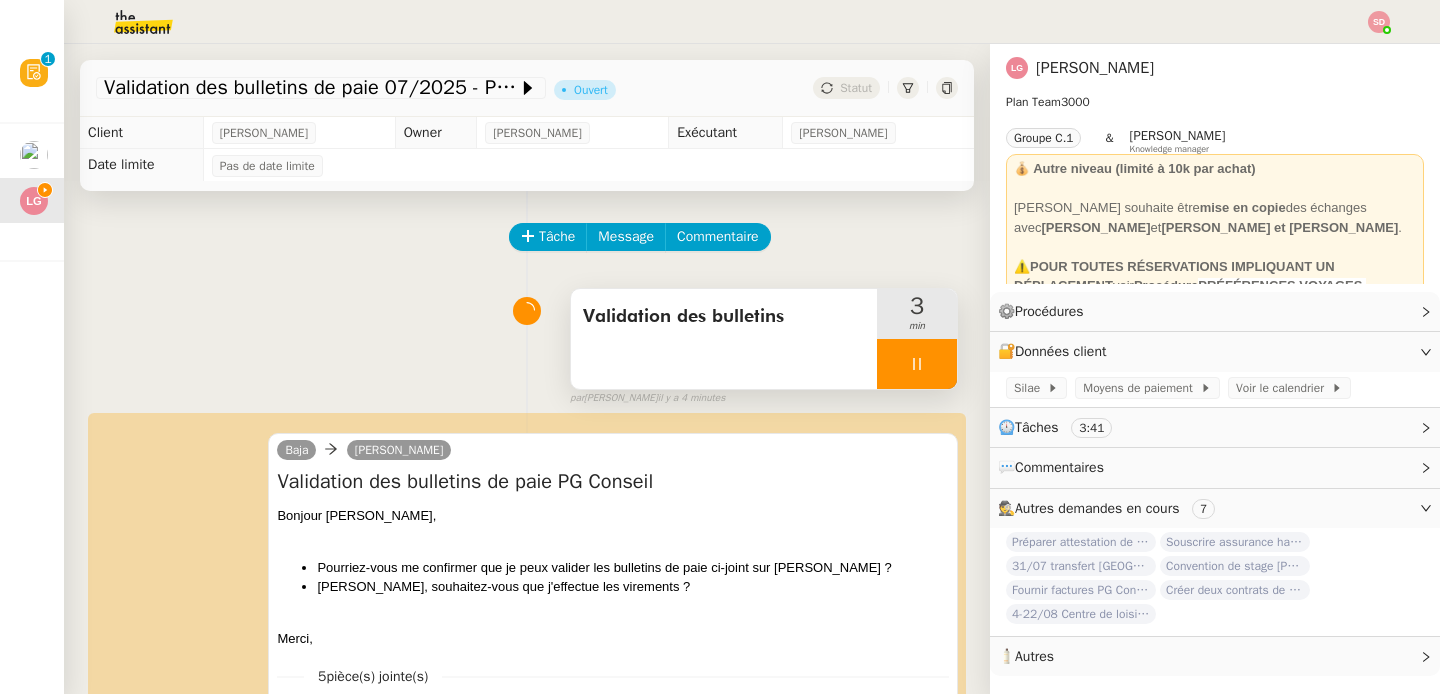 click at bounding box center [917, 364] 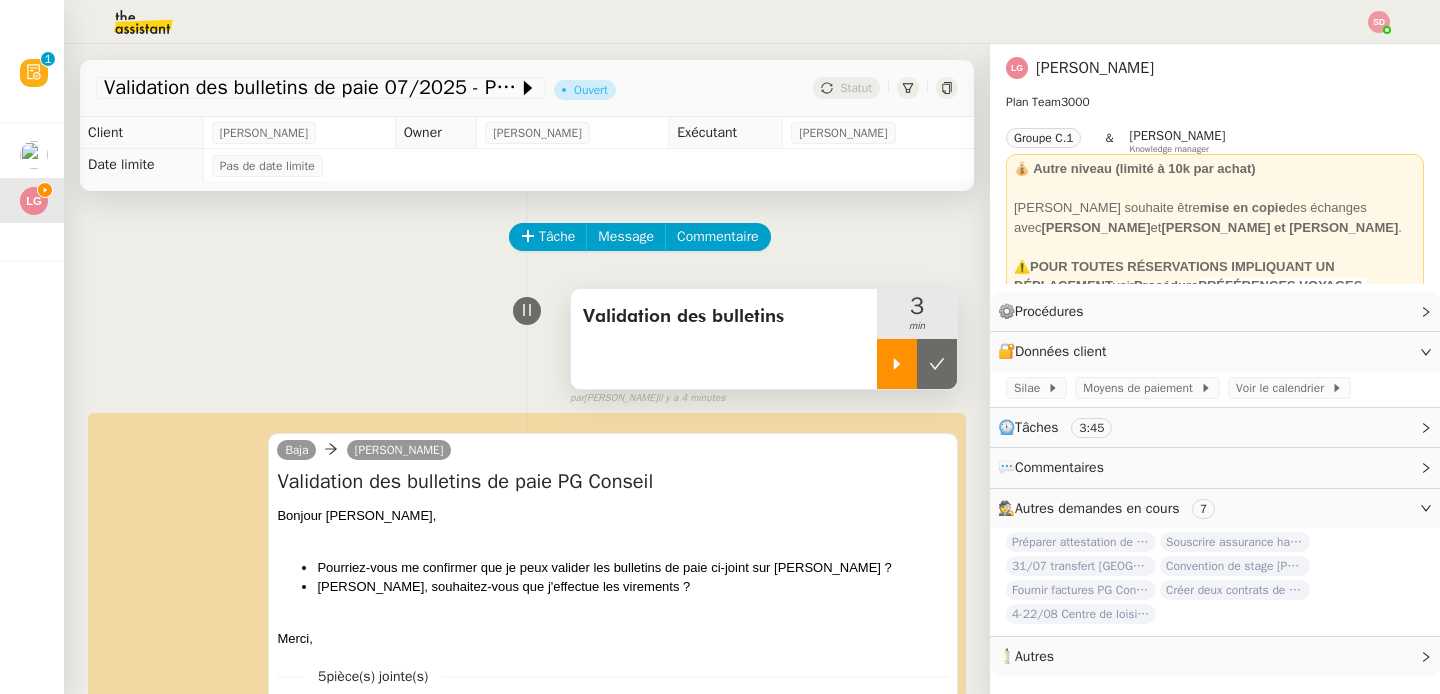 click at bounding box center (937, 364) 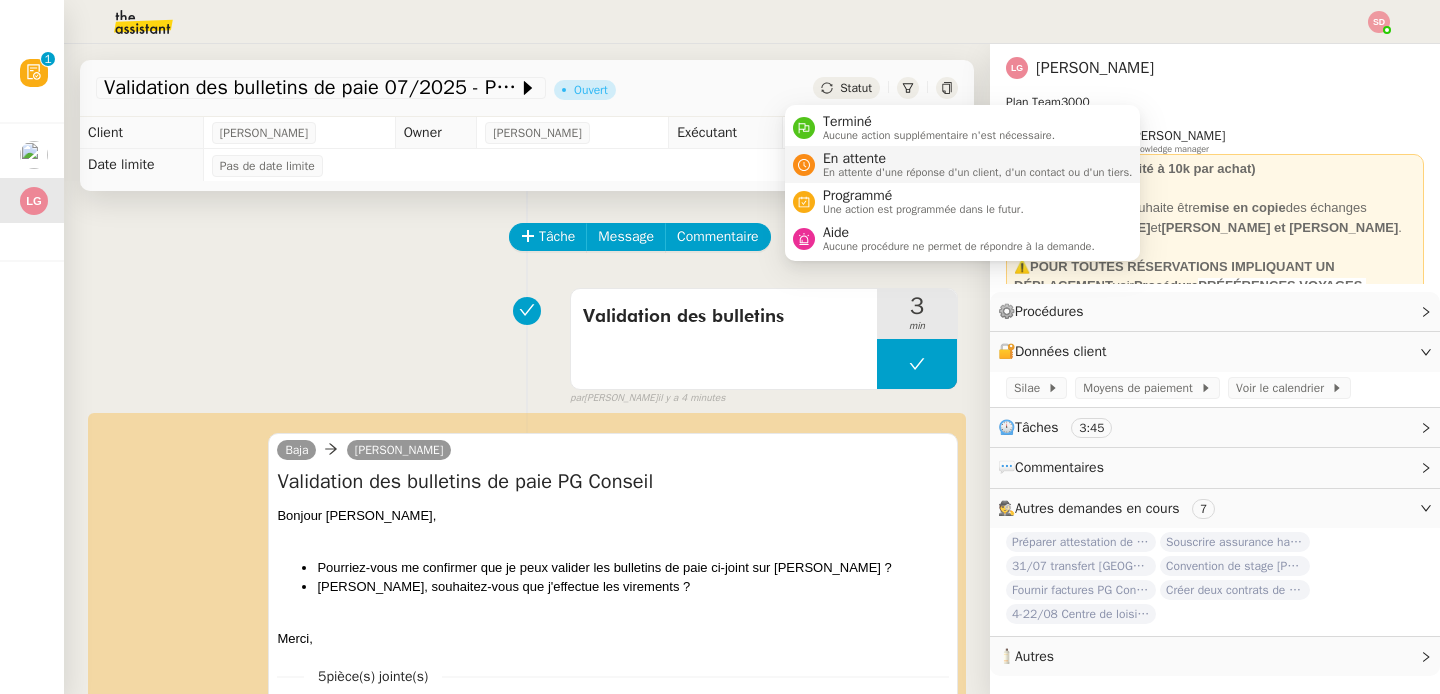 click on "En attente d'une réponse d'un client, d'un contact ou d'un tiers." at bounding box center [978, 172] 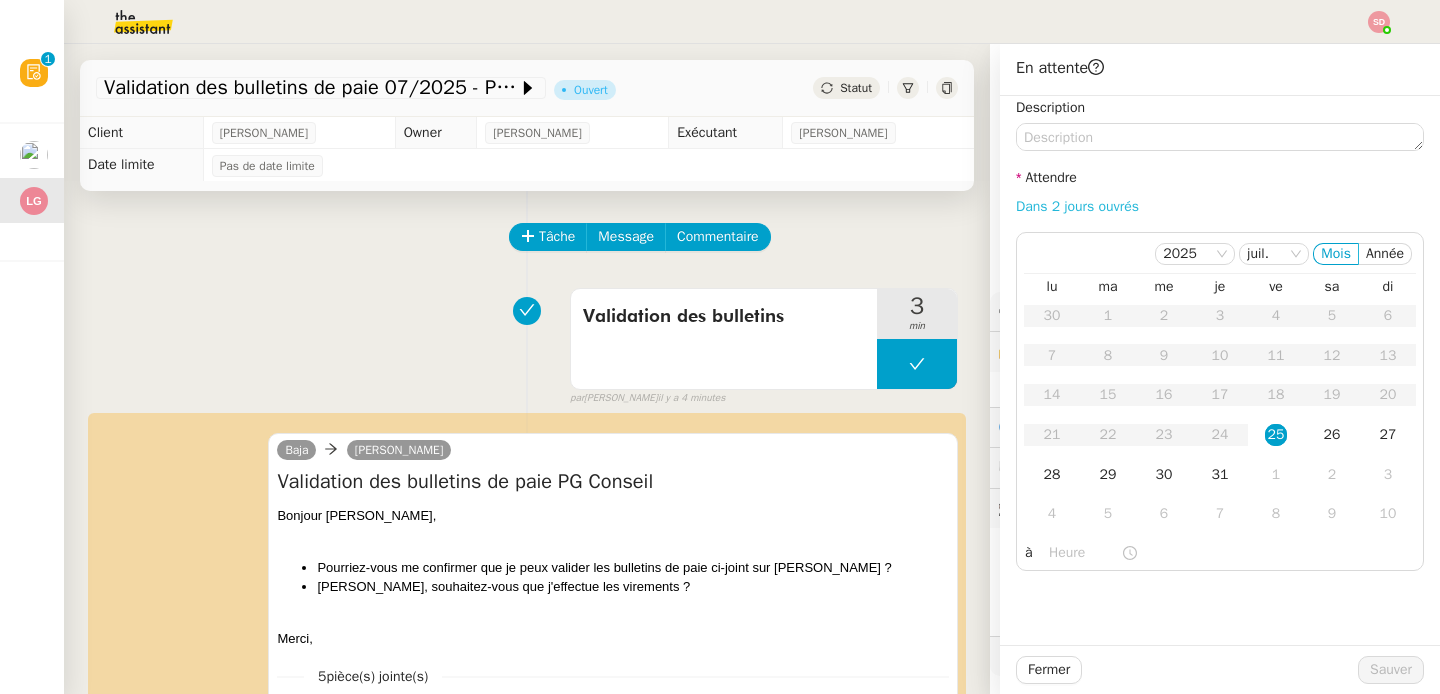 click on "Dans 2 jours ouvrés" 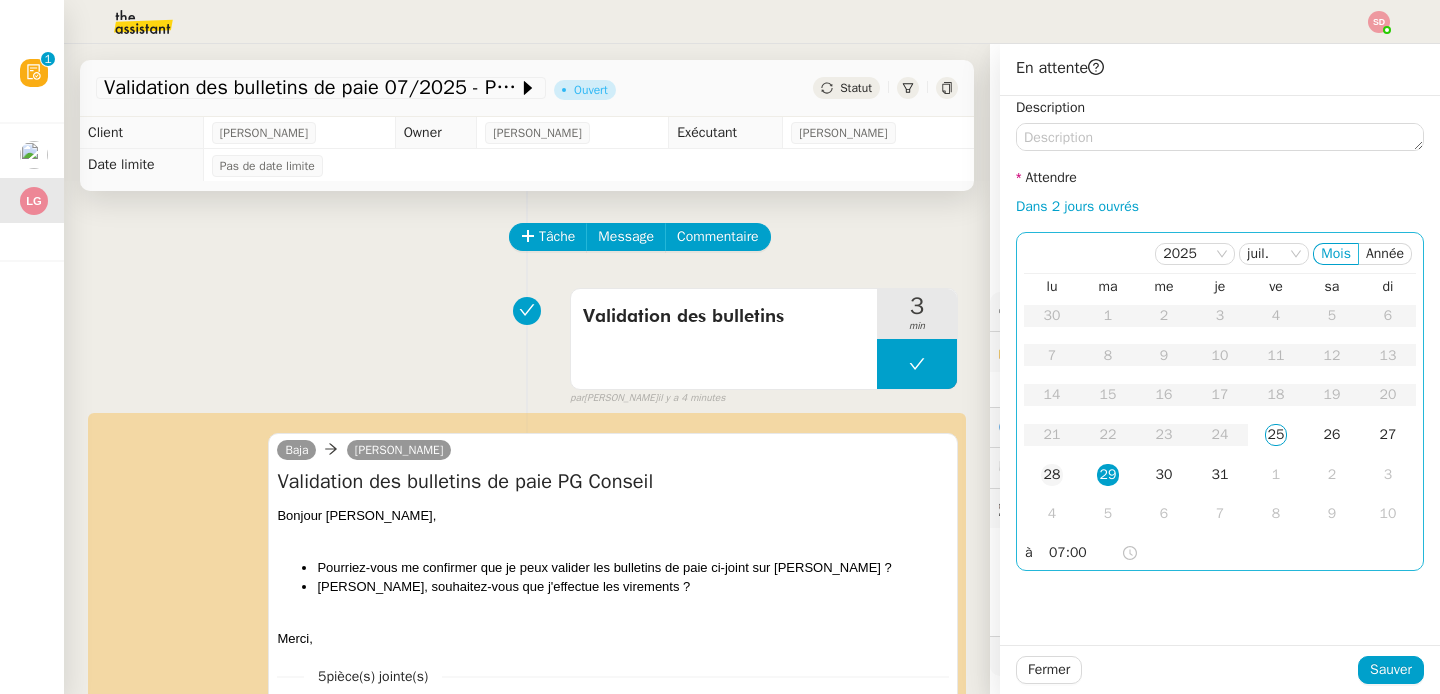 click on "28" 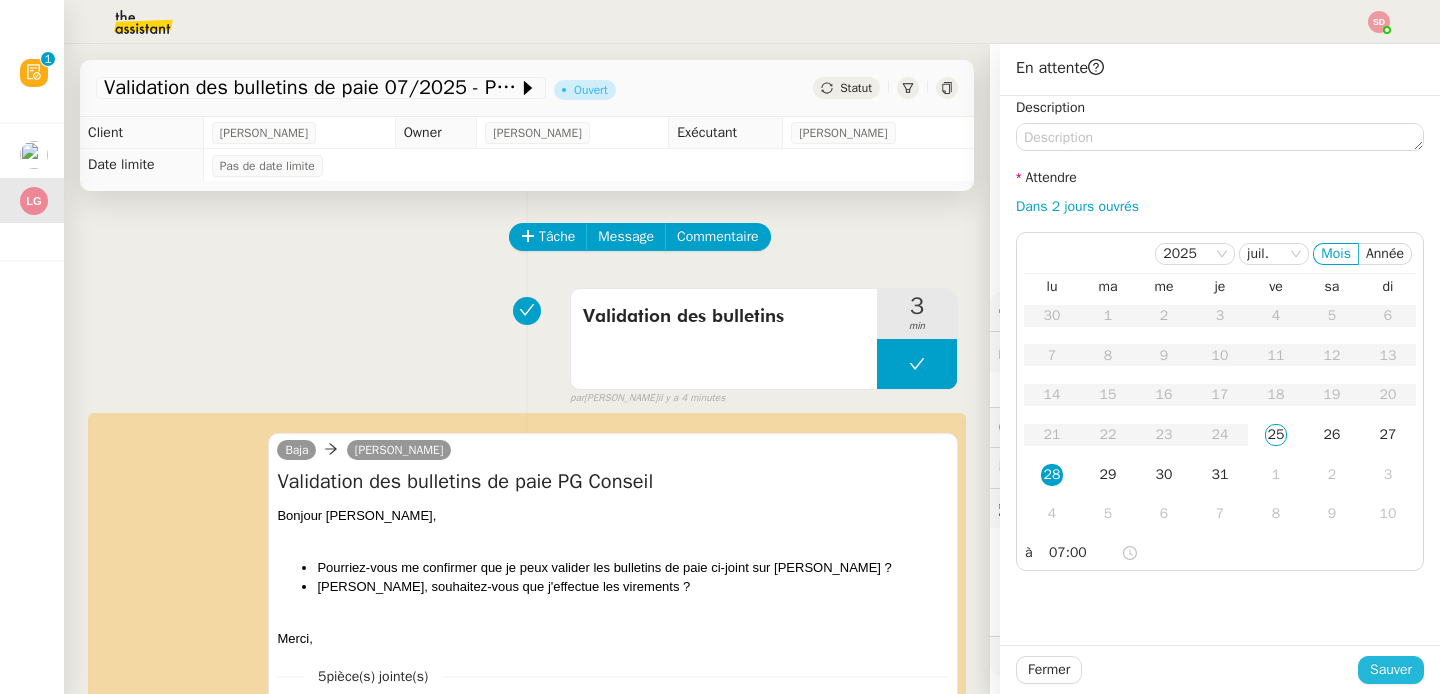 click on "Sauver" 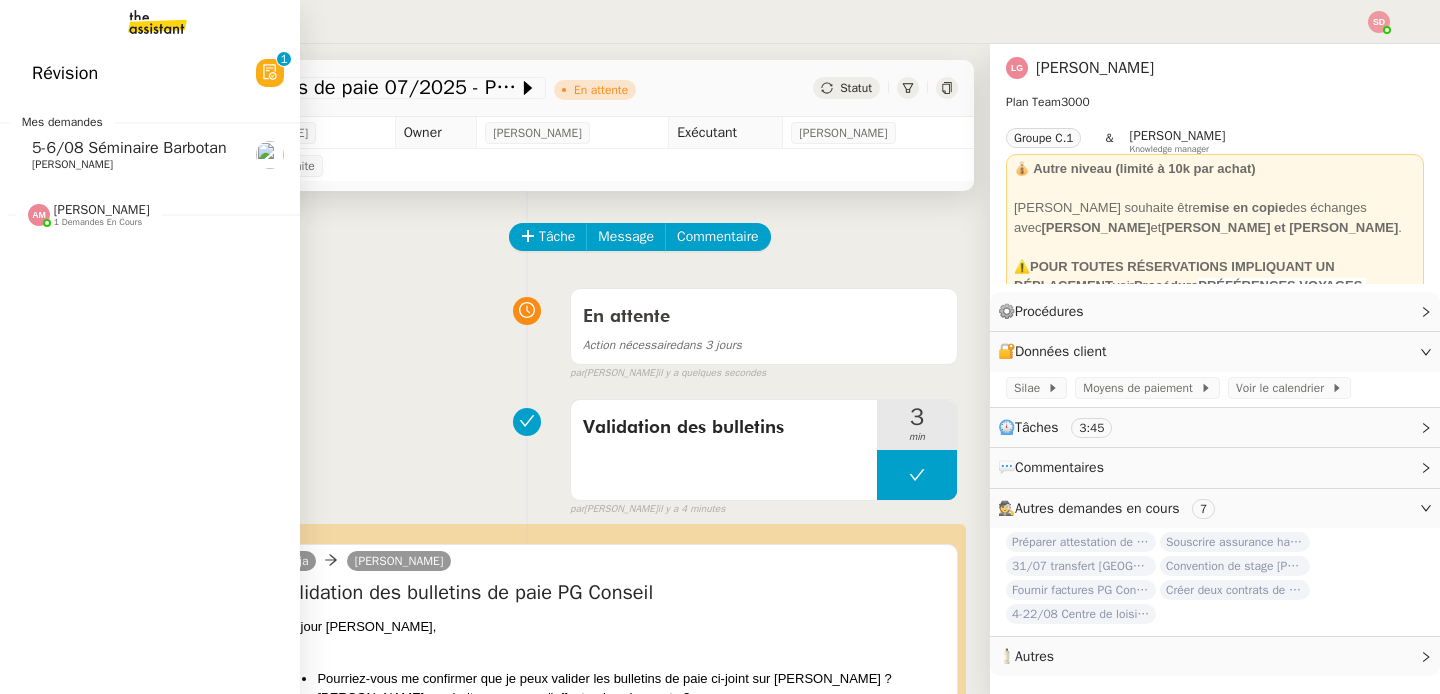 click on "5-6/08 Séminaire Barbotan" 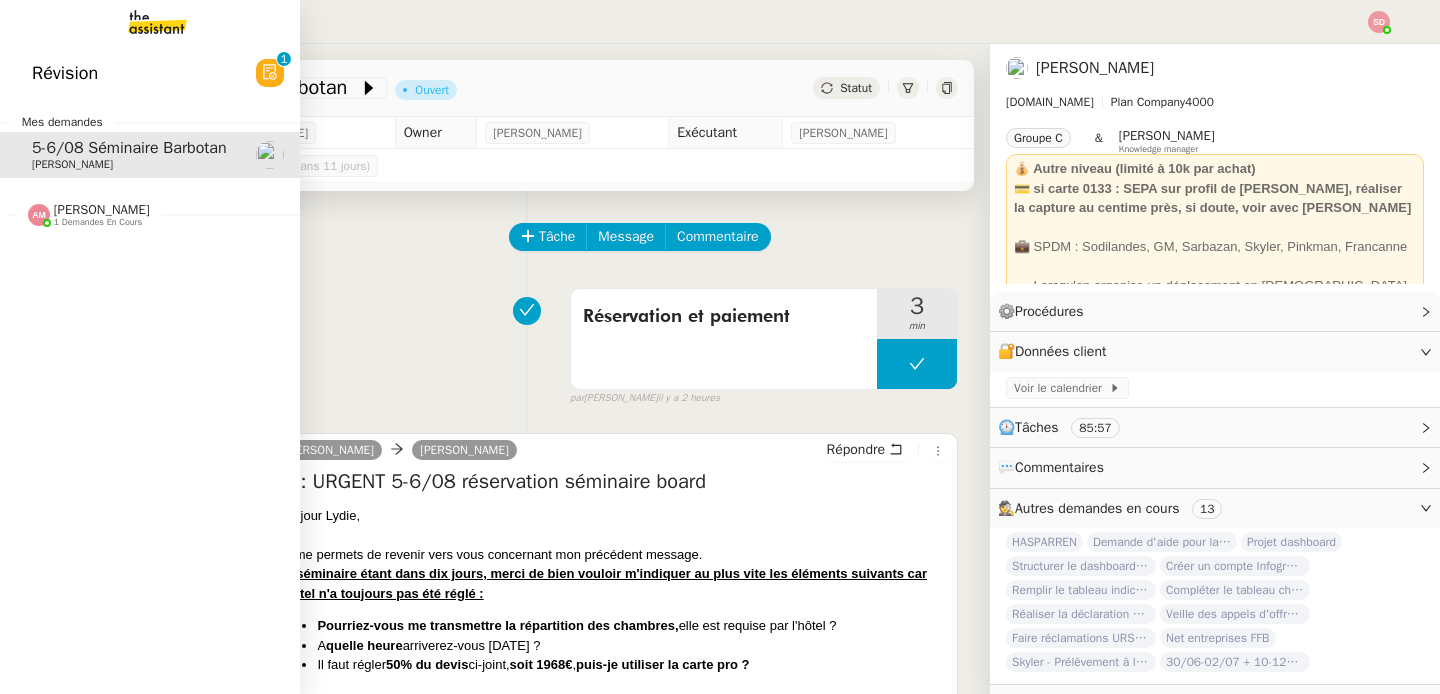 click on "1 demandes en cours" 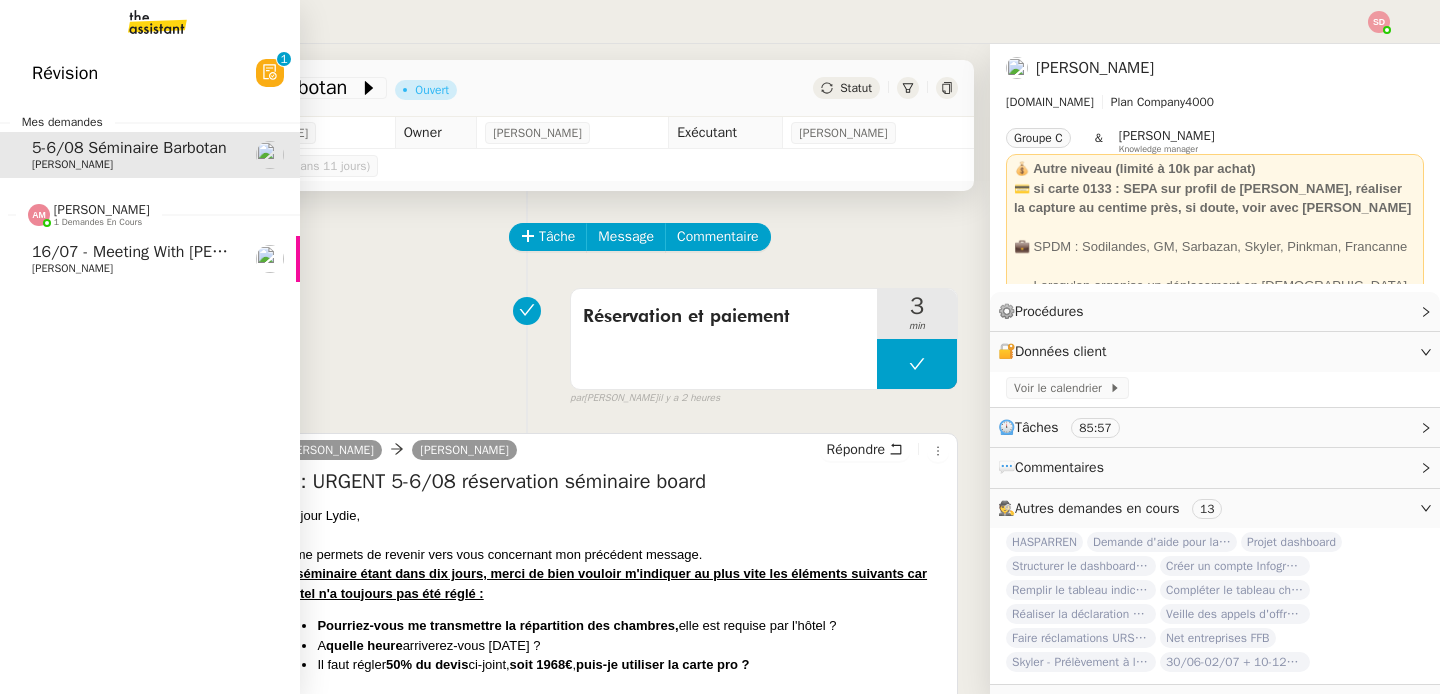 click on "[PERSON_NAME]    1 demandes en cours" 